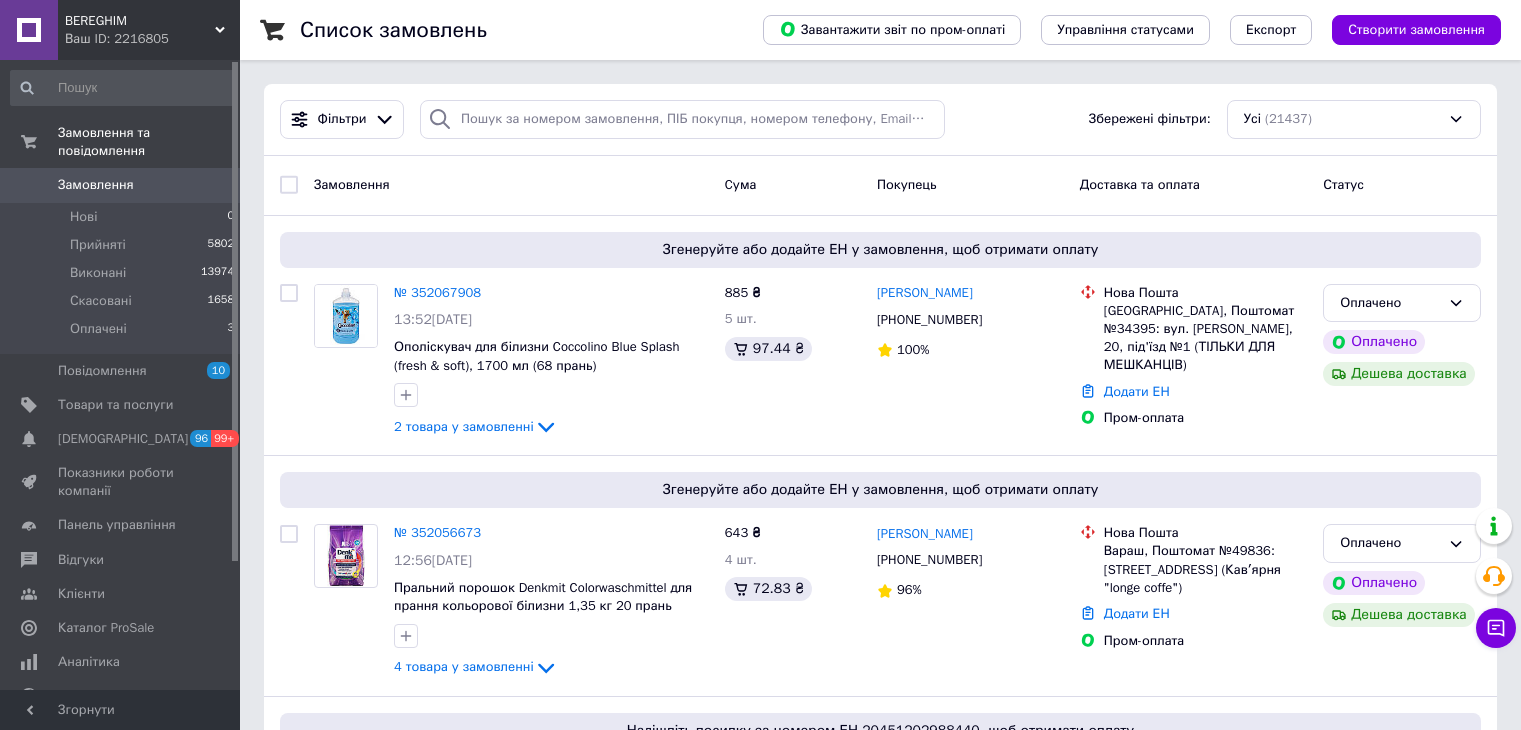 scroll, scrollTop: 0, scrollLeft: 0, axis: both 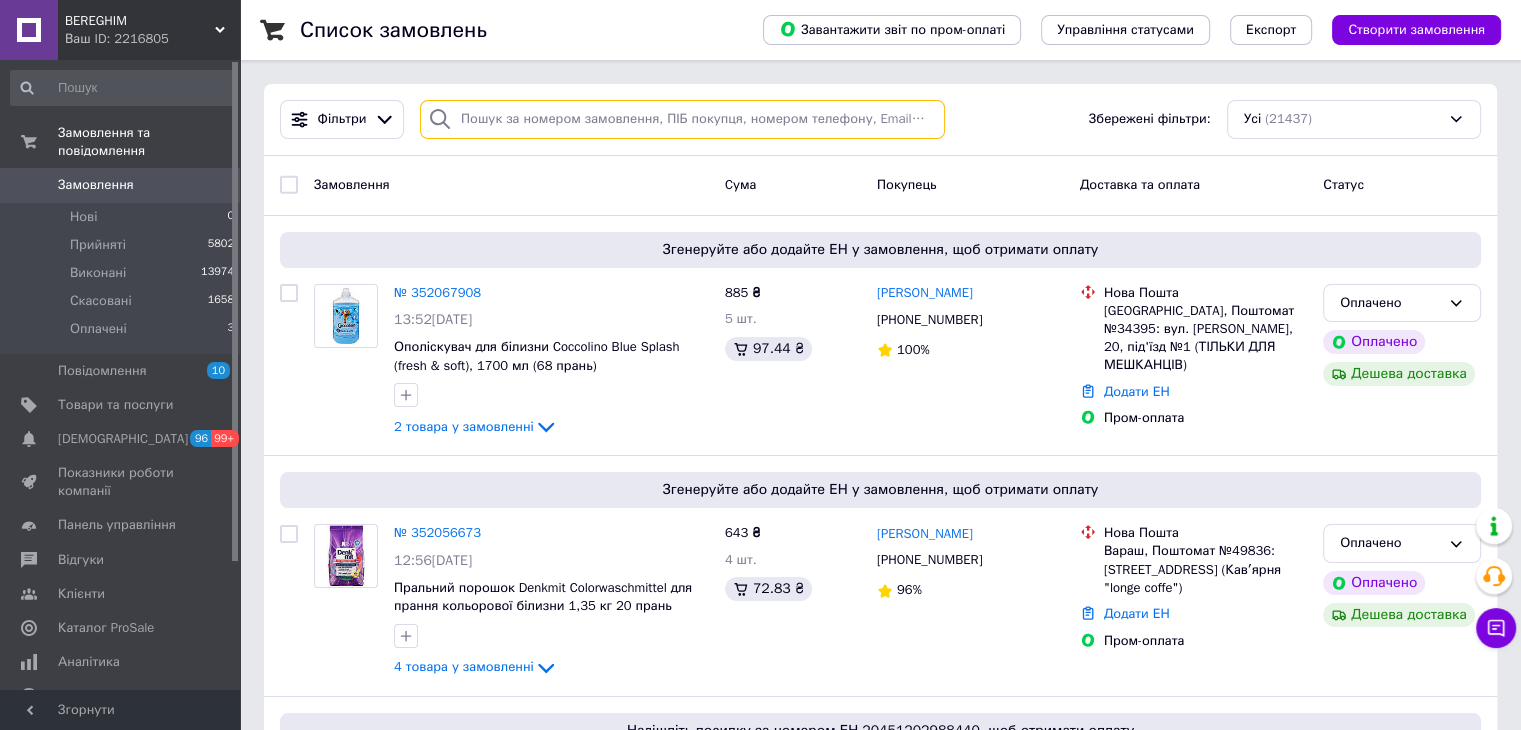 click at bounding box center [682, 119] 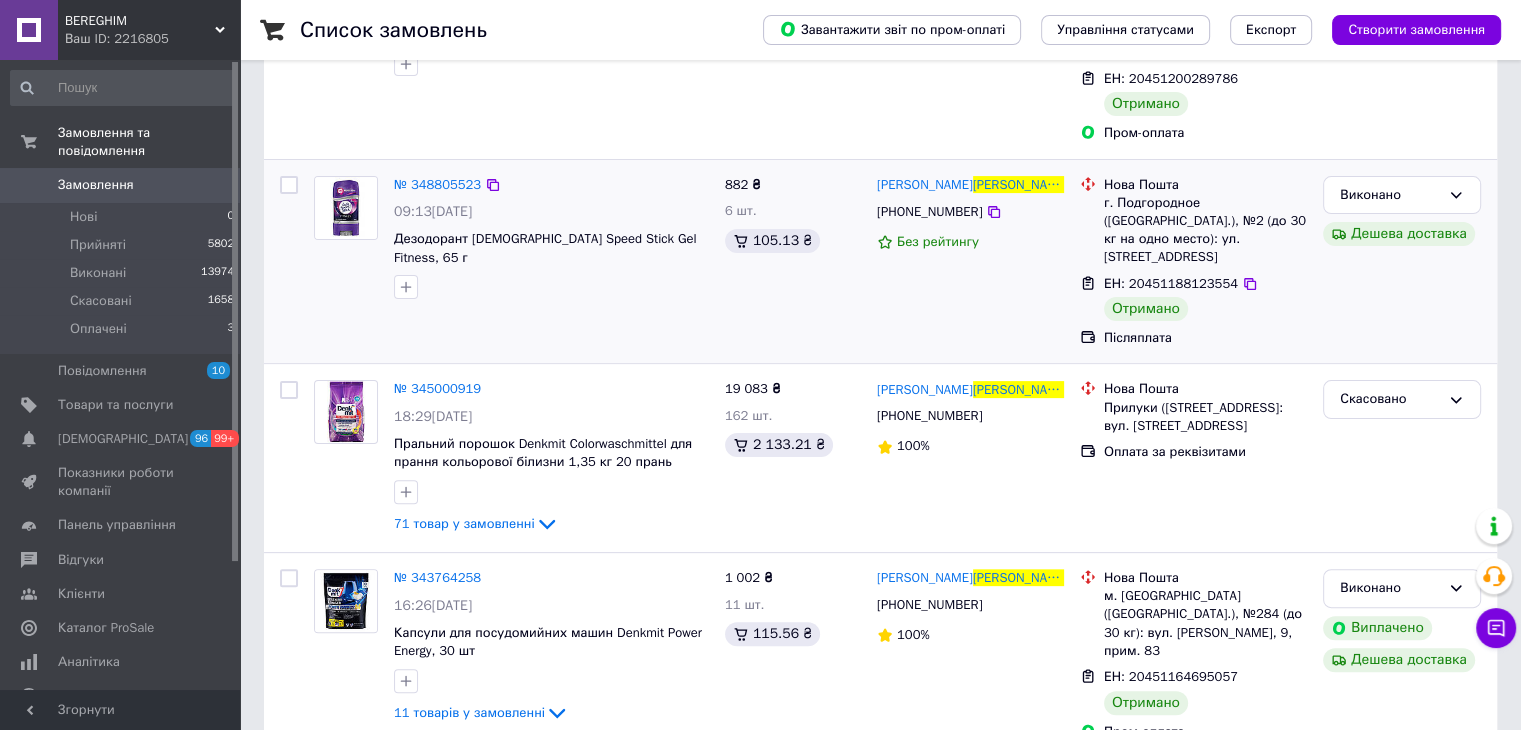 scroll, scrollTop: 500, scrollLeft: 0, axis: vertical 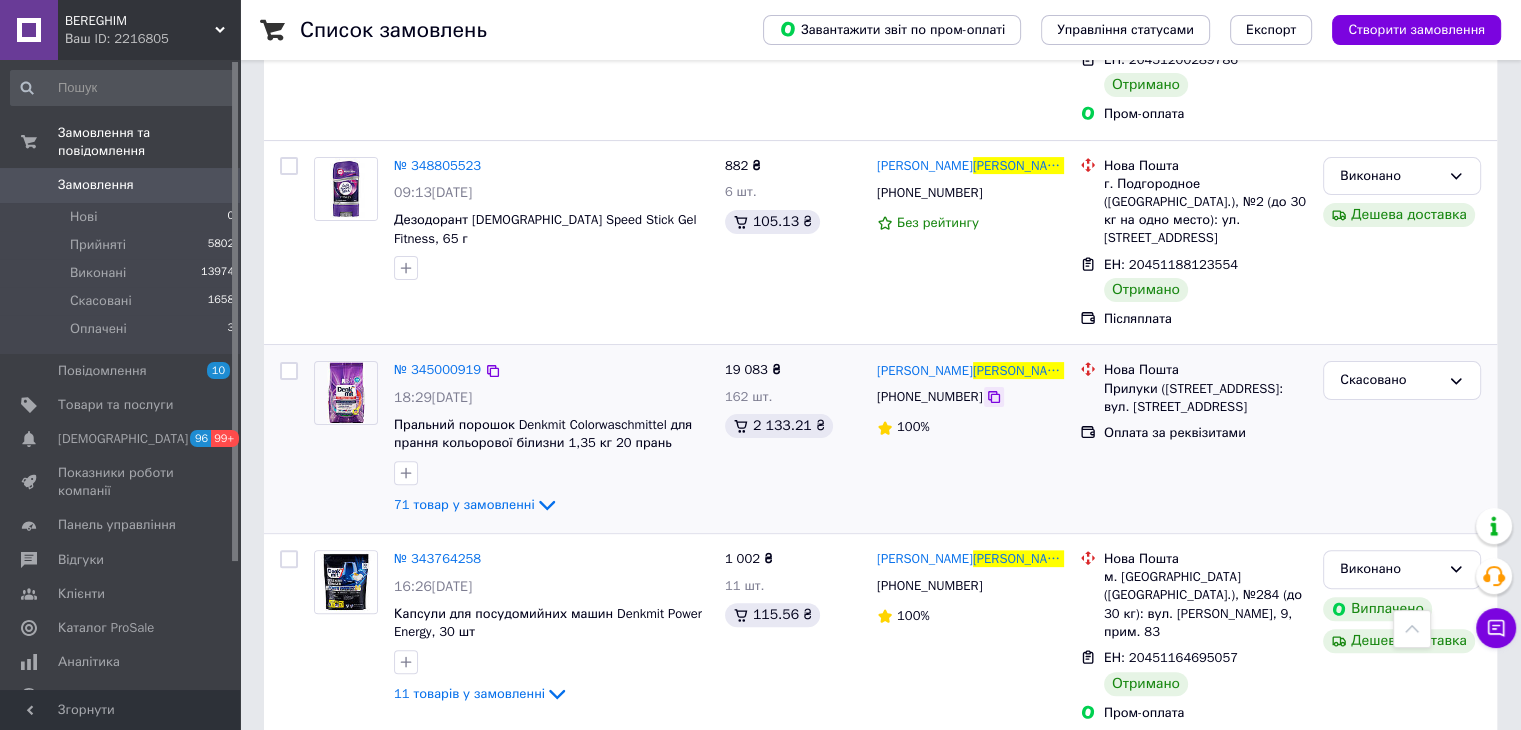 click 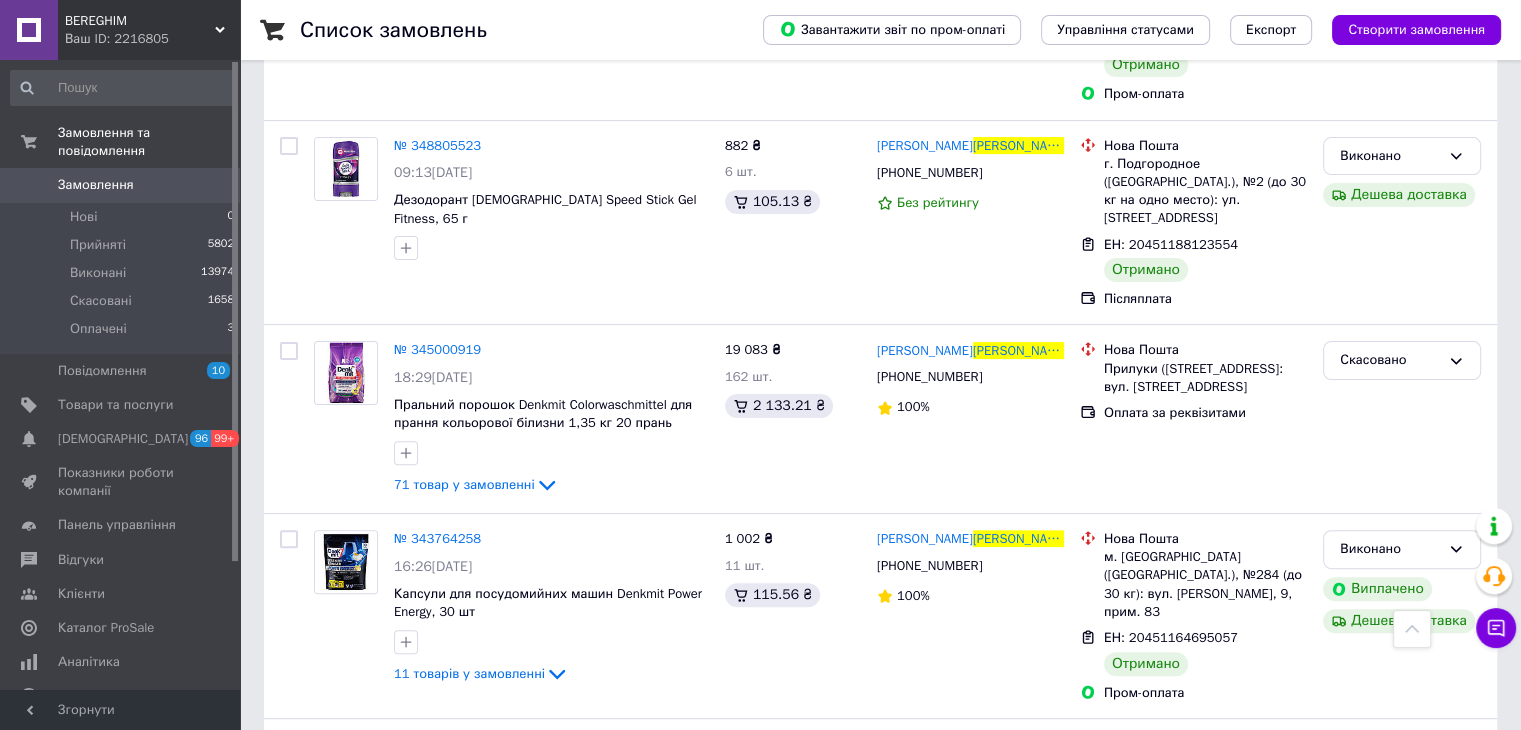 scroll, scrollTop: 0, scrollLeft: 0, axis: both 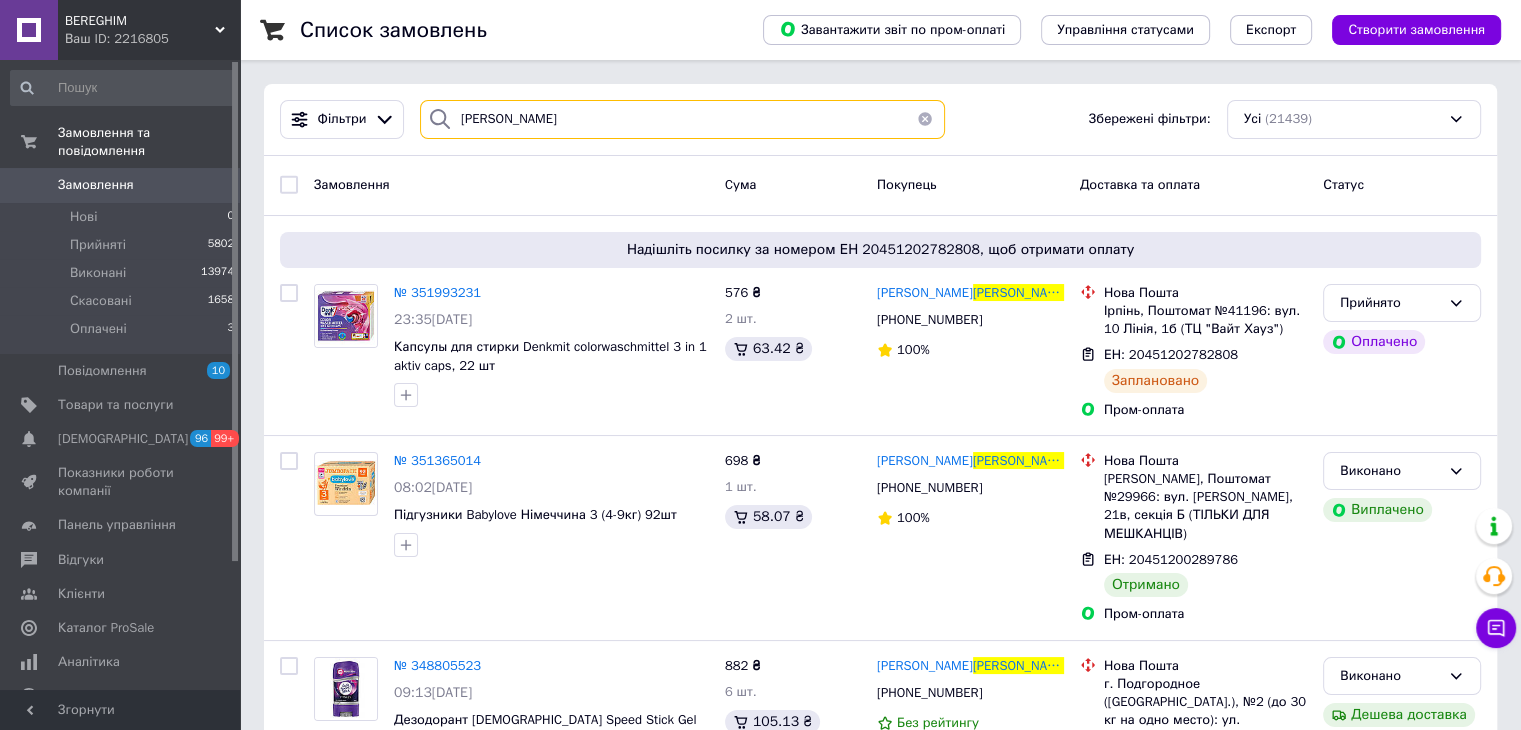 drag, startPoint x: 543, startPoint y: 113, endPoint x: 419, endPoint y: 110, distance: 124.036285 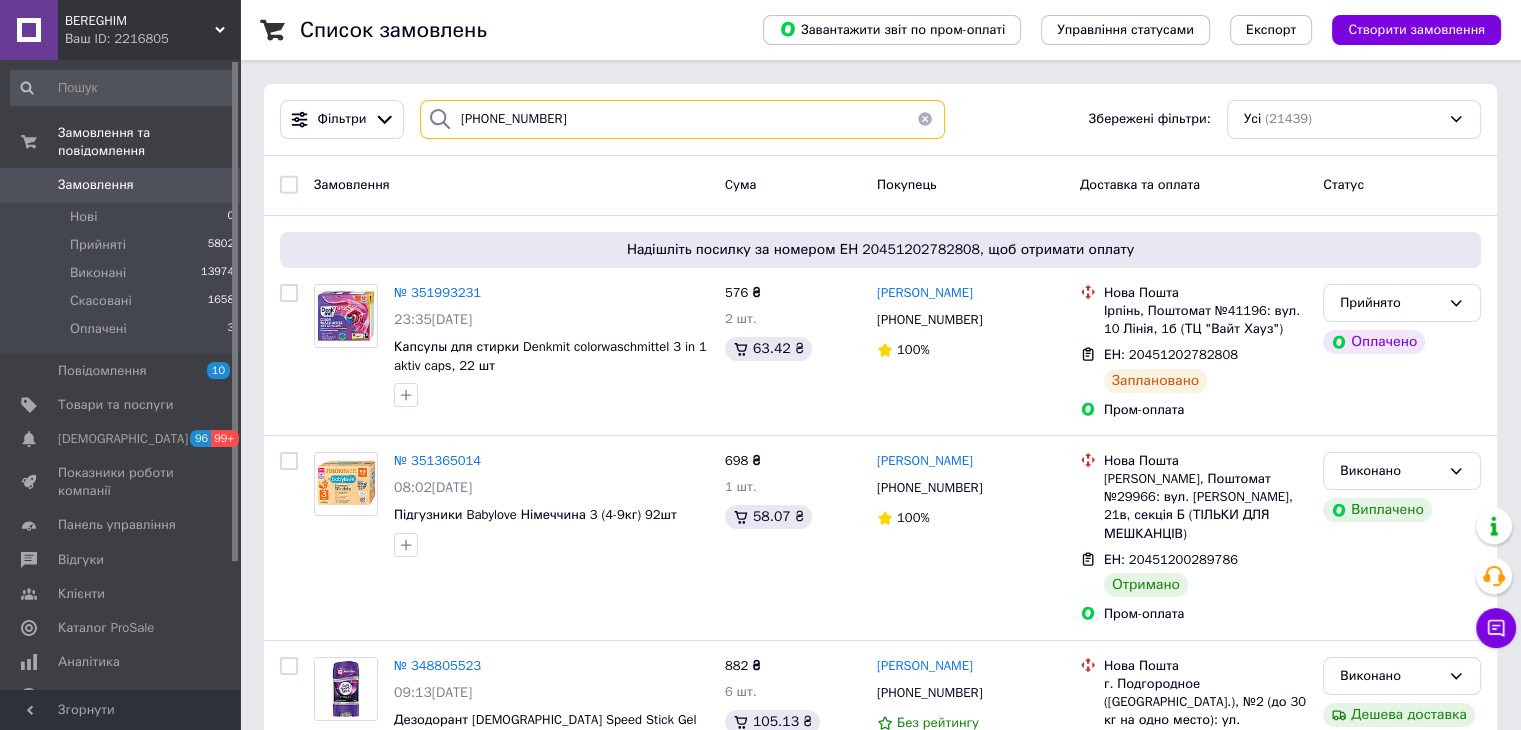 type on "+380679997405" 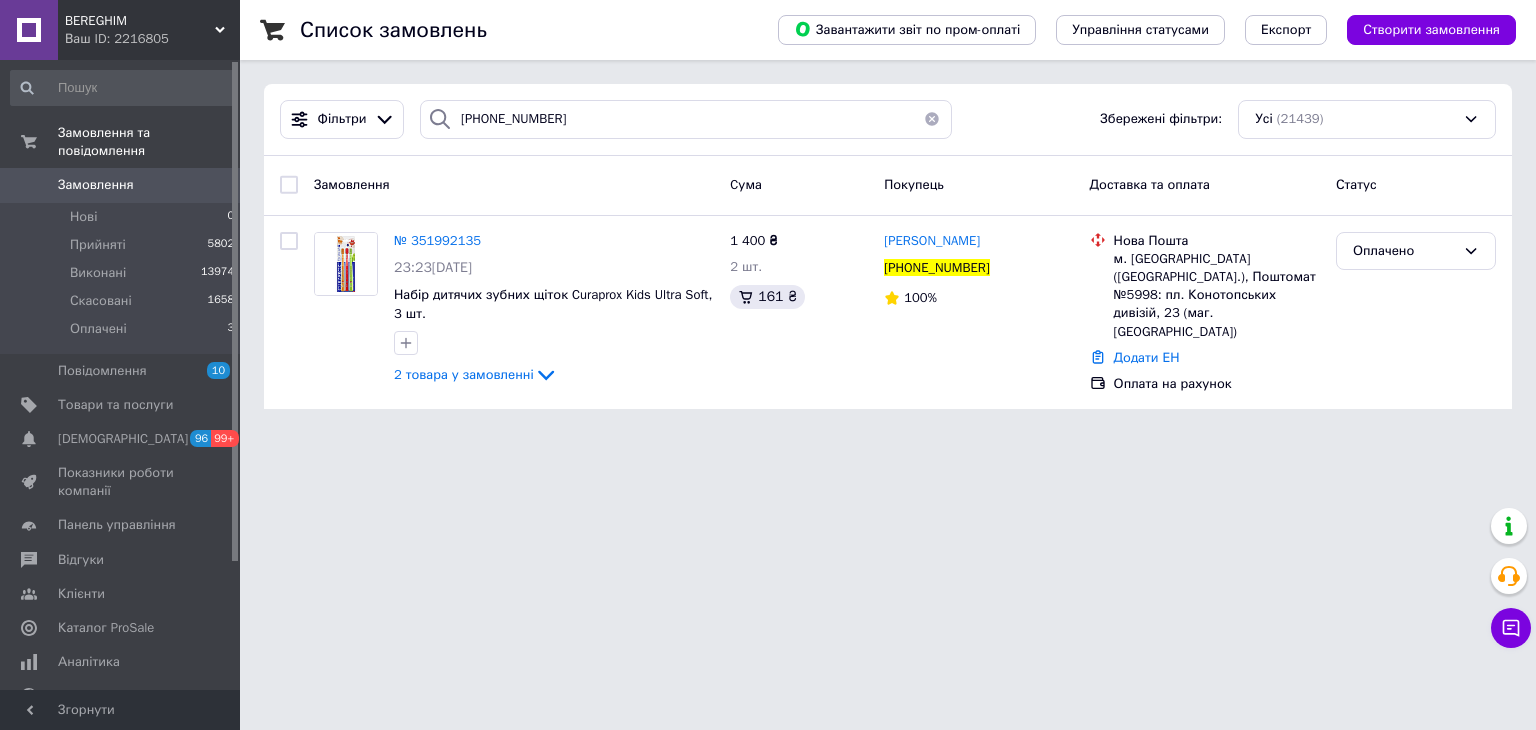 click on "BEREGHIM Ваш ID: 2216805 Сайт BEREGHIM Кабінет покупця Перевірити стан системи Сторінка на порталі Довідка Вийти Замовлення та повідомлення Замовлення 0 Нові 0 Прийняті 5802 Виконані 13974 Скасовані 1658 Оплачені 3 Повідомлення 10 Товари та послуги Сповіщення 96 99+ Показники роботи компанії Панель управління Відгуки Клієнти Каталог ProSale Аналітика Управління сайтом Гаманець компанії Маркет Налаштування Тарифи та рахунки Prom топ Згорнути
Список замовлень   Завантажити звіт по пром-оплаті Управління статусами Усі" at bounding box center [768, 216] 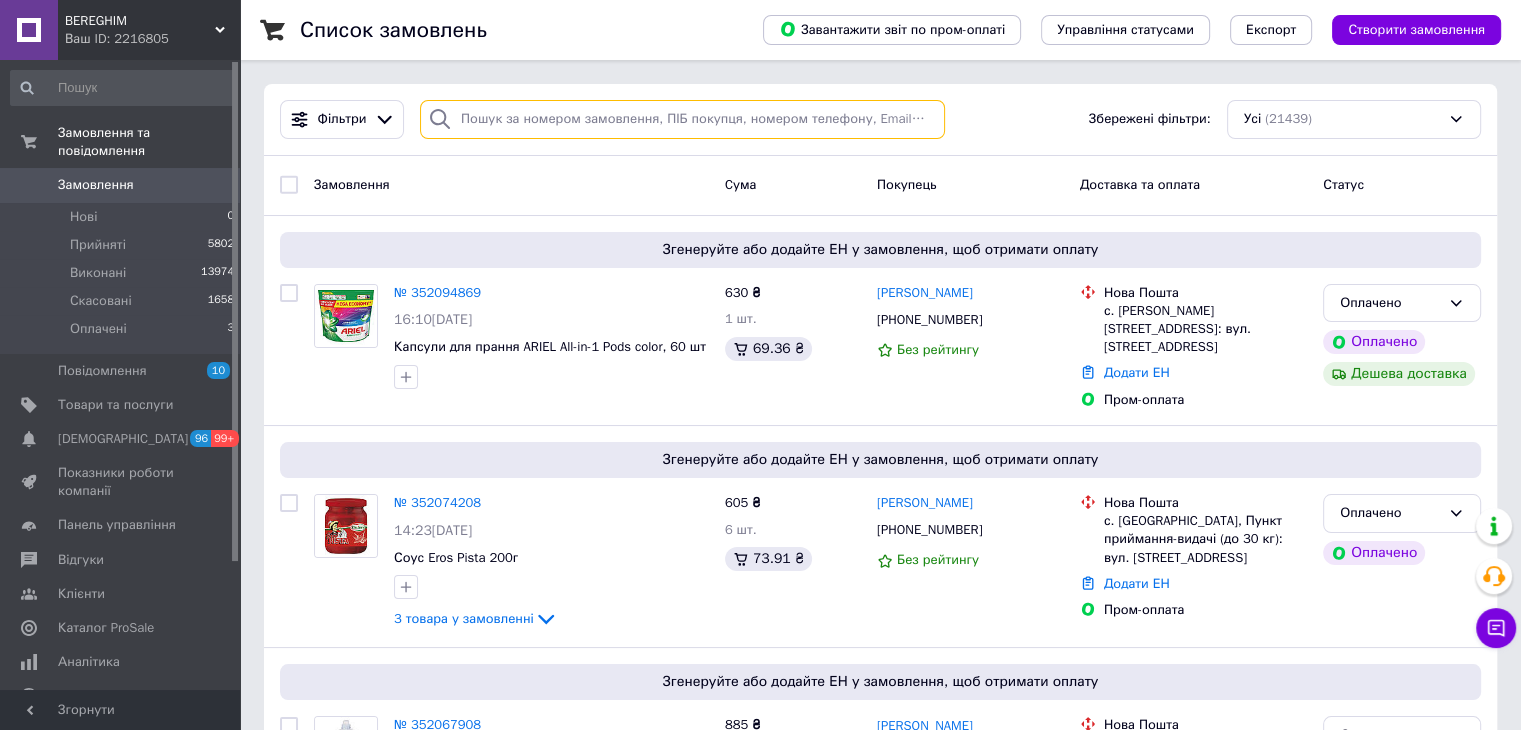 click at bounding box center (682, 119) 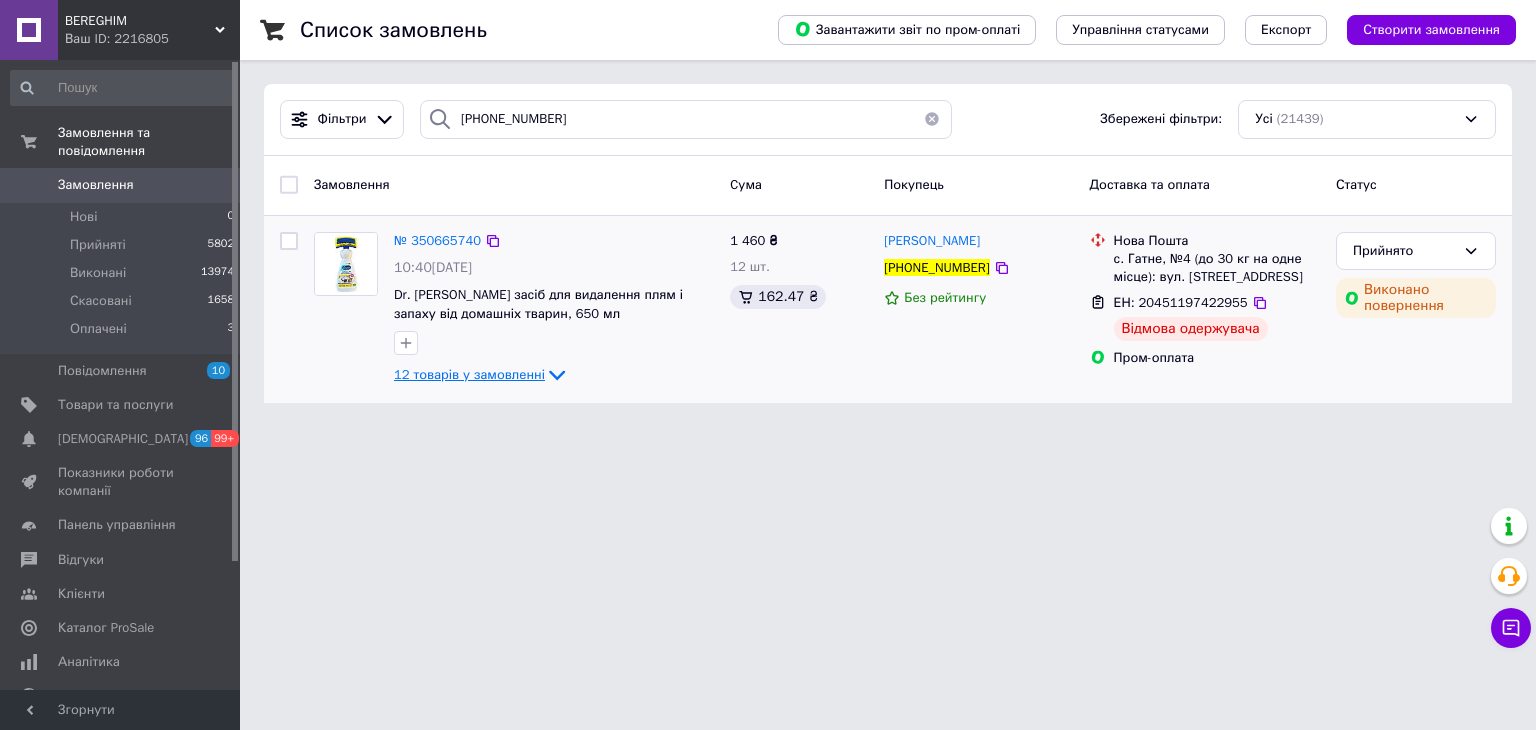 click 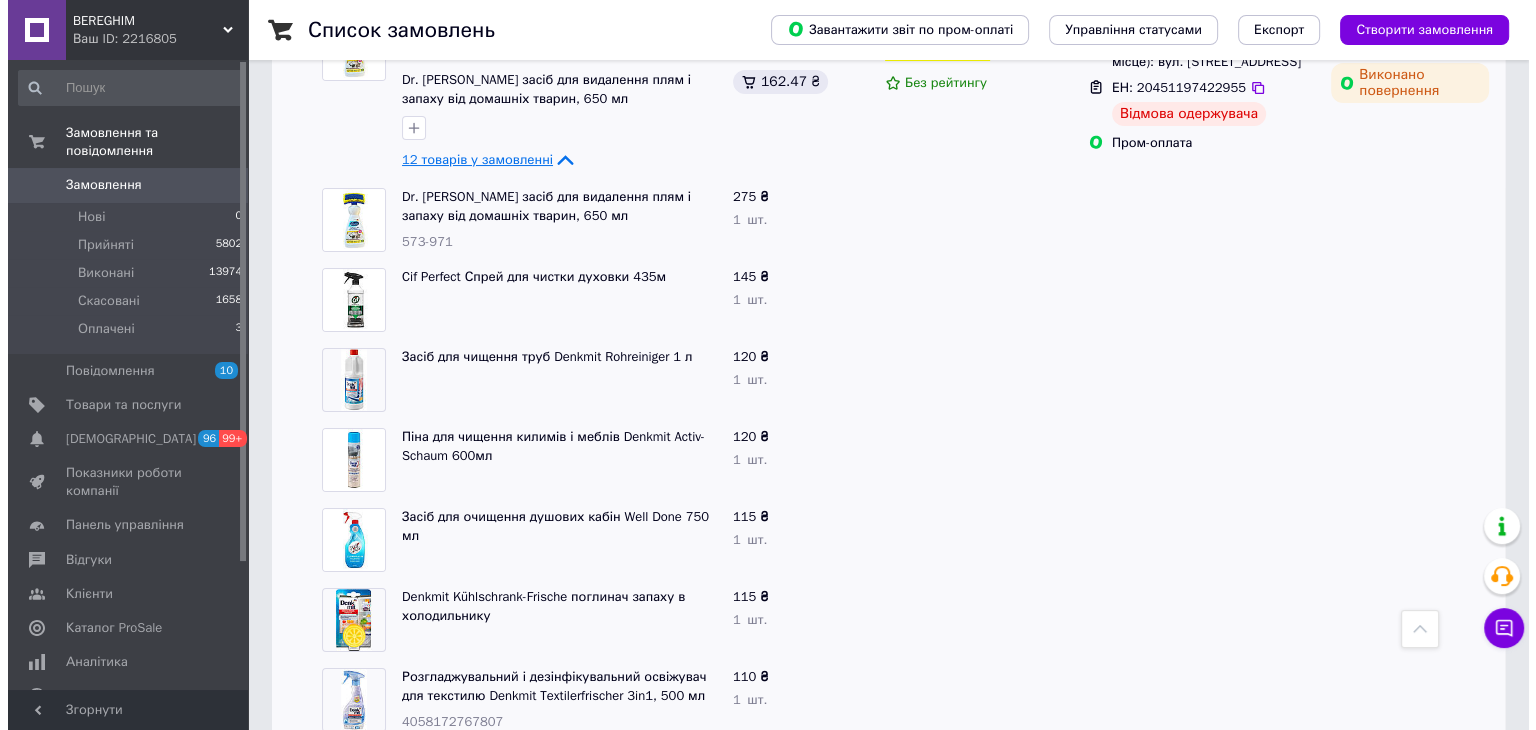 scroll, scrollTop: 0, scrollLeft: 0, axis: both 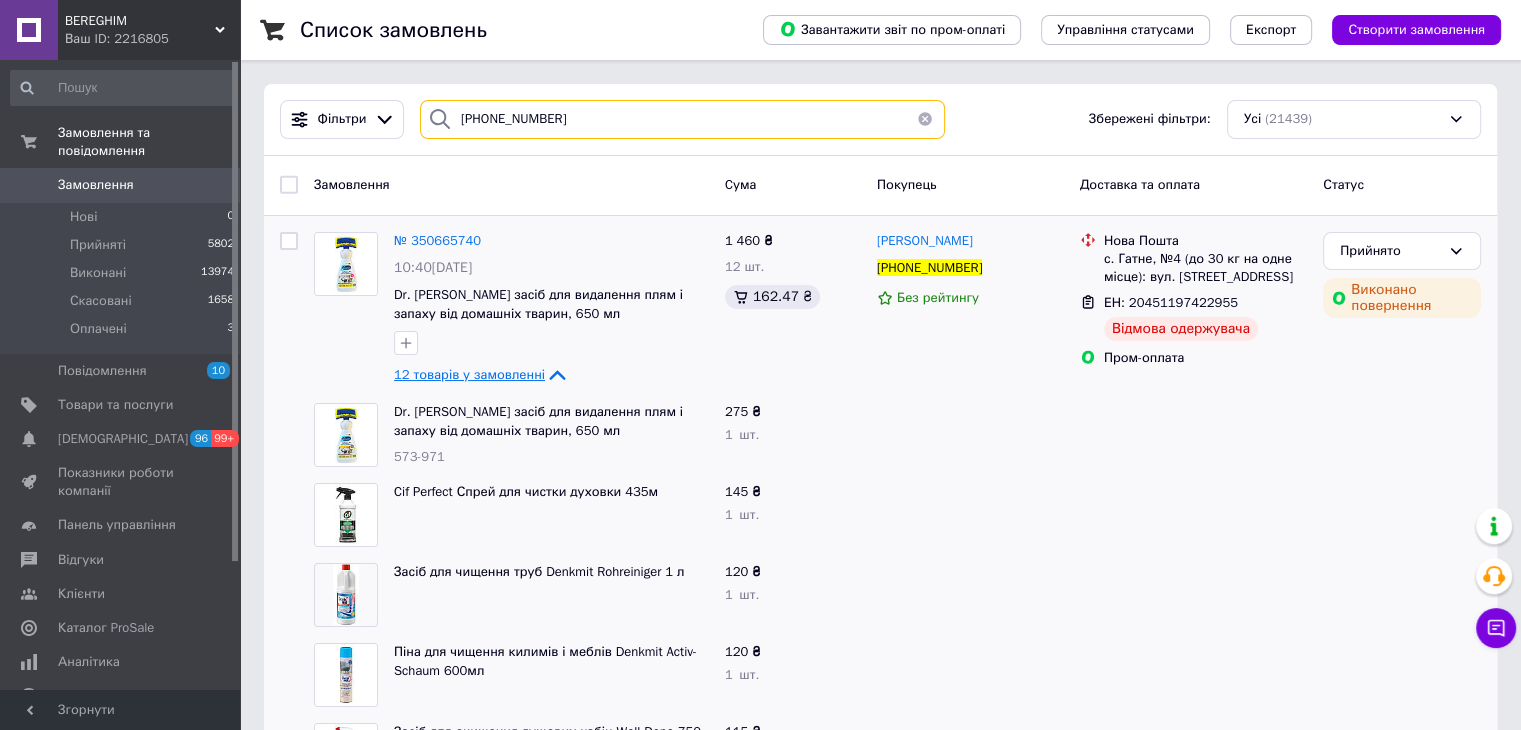drag, startPoint x: 540, startPoint y: 110, endPoint x: 435, endPoint y: 102, distance: 105.30432 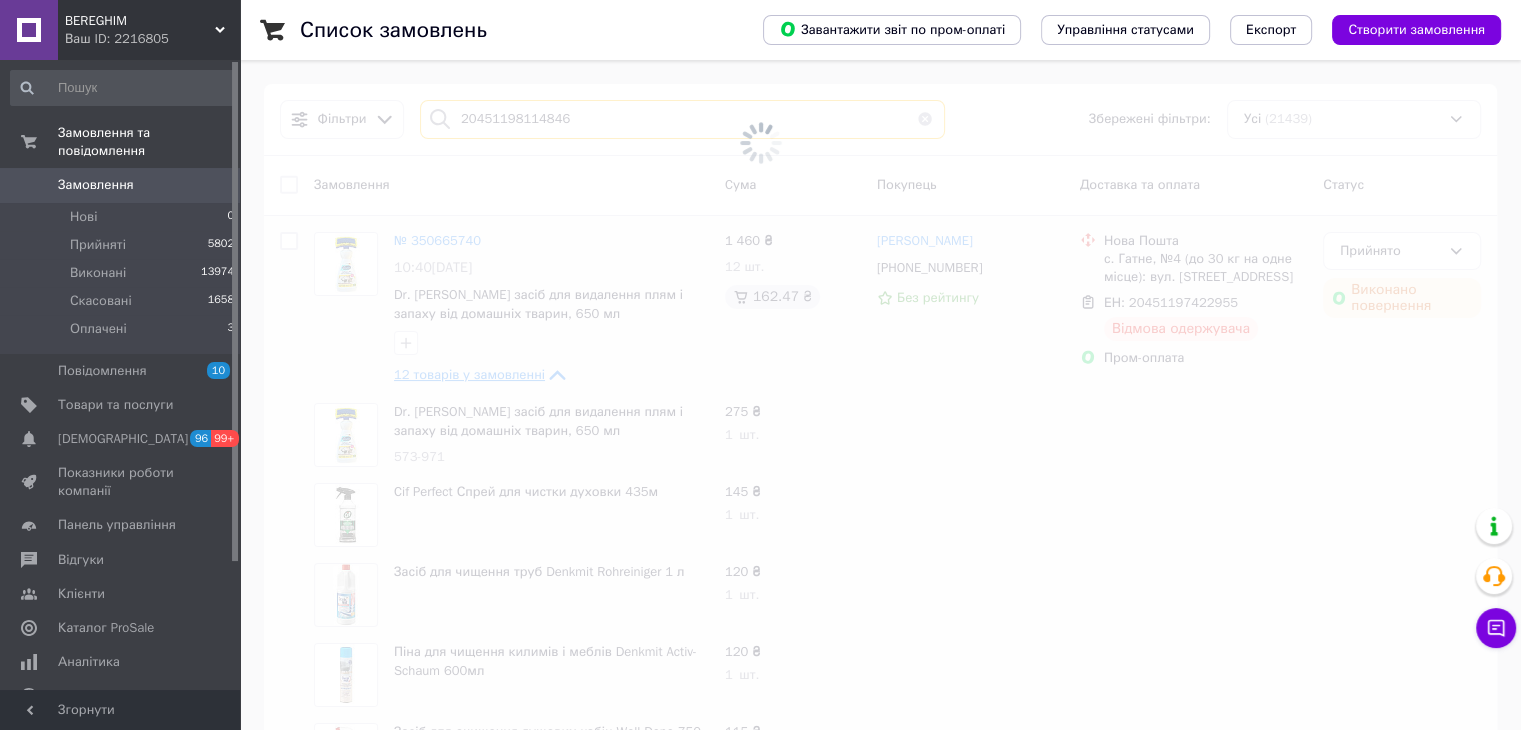 type on "20451198114846" 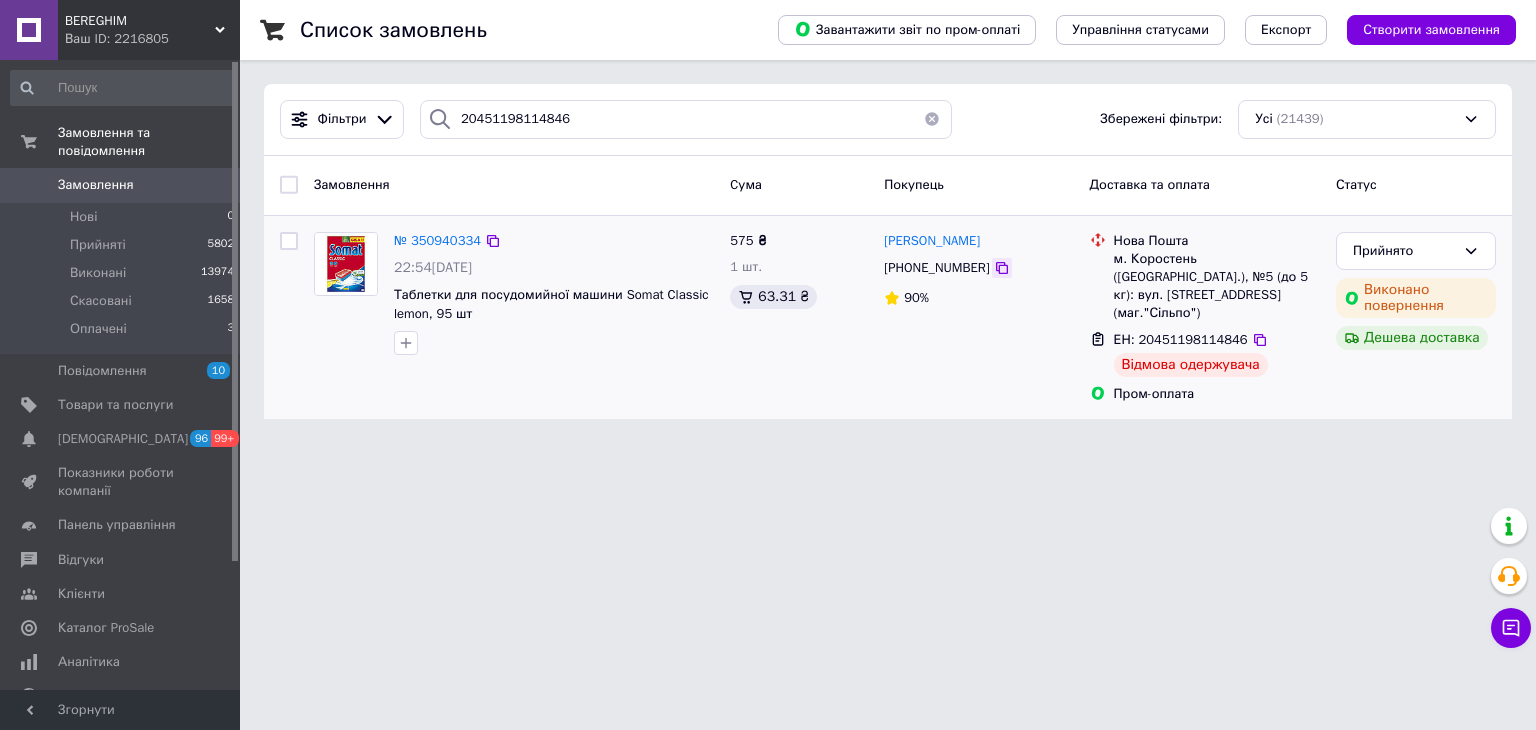 click 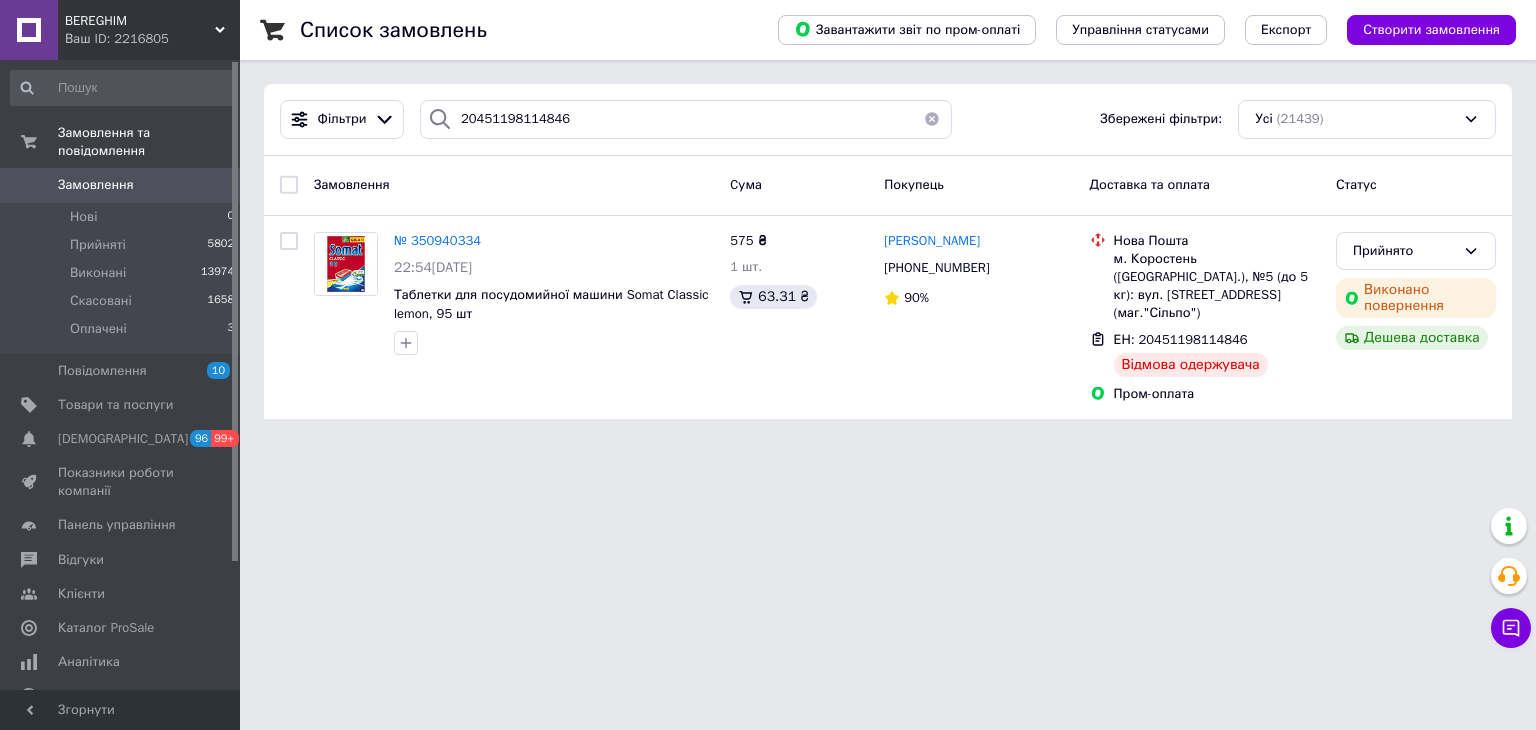 click on "Замовлення" at bounding box center [121, 185] 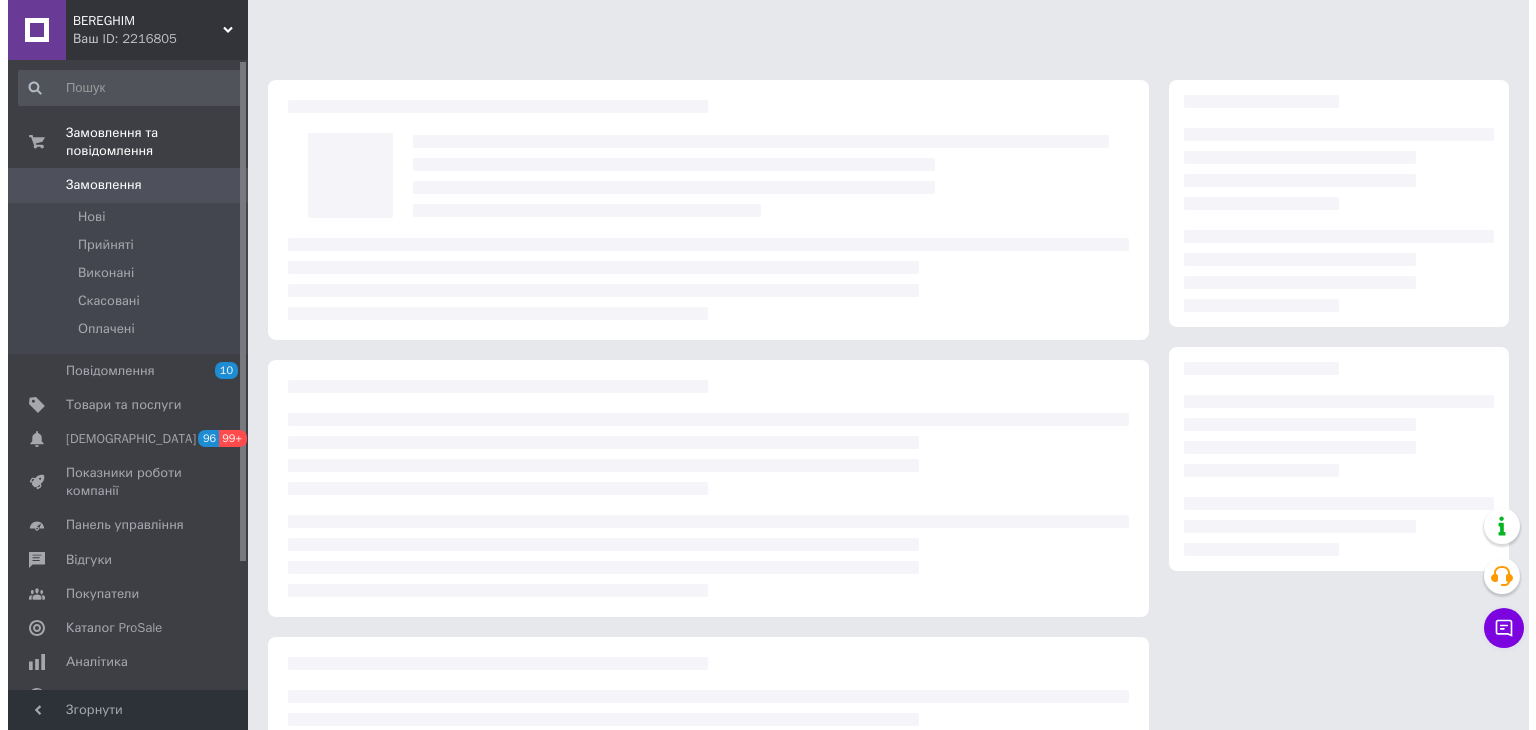 scroll, scrollTop: 0, scrollLeft: 0, axis: both 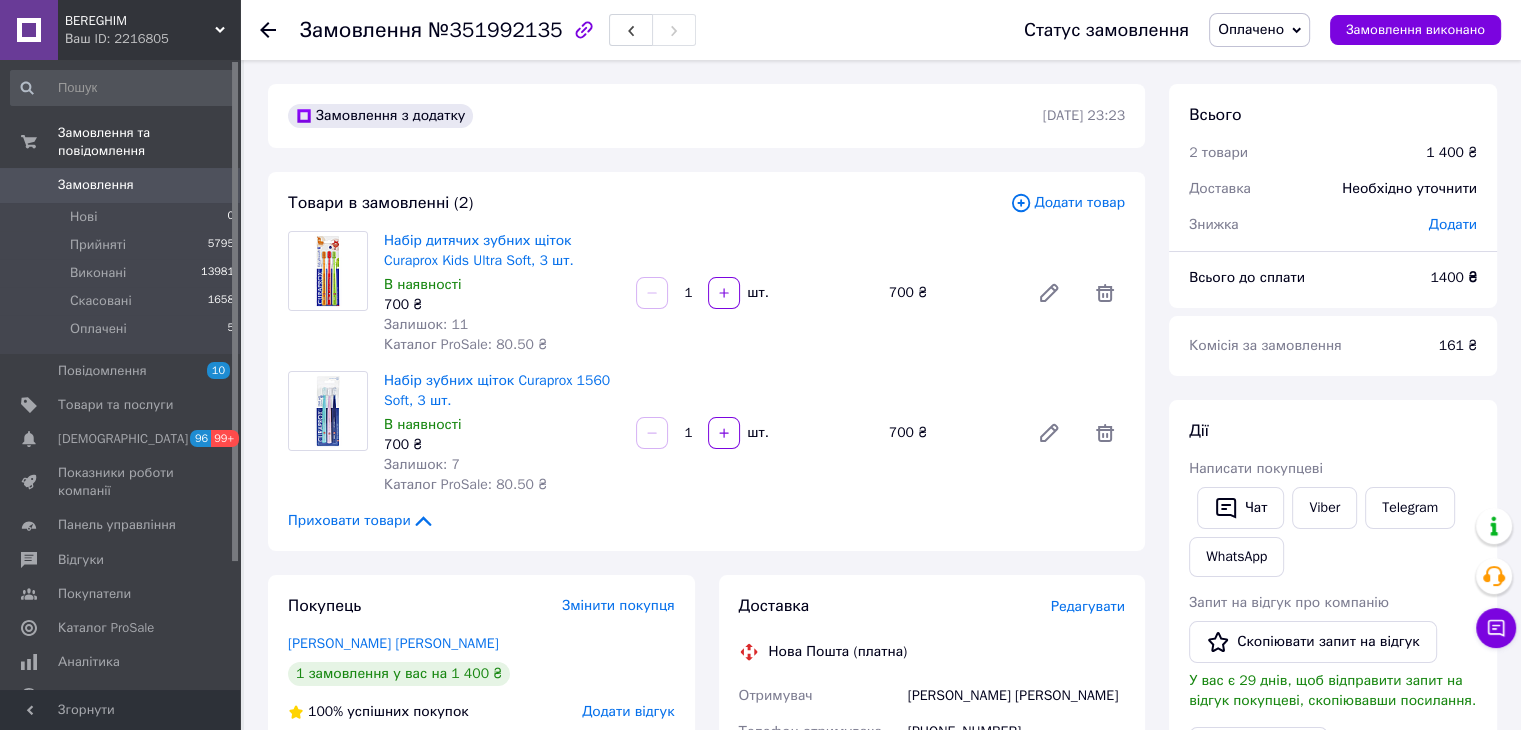 click on "Редагувати" at bounding box center [1088, 606] 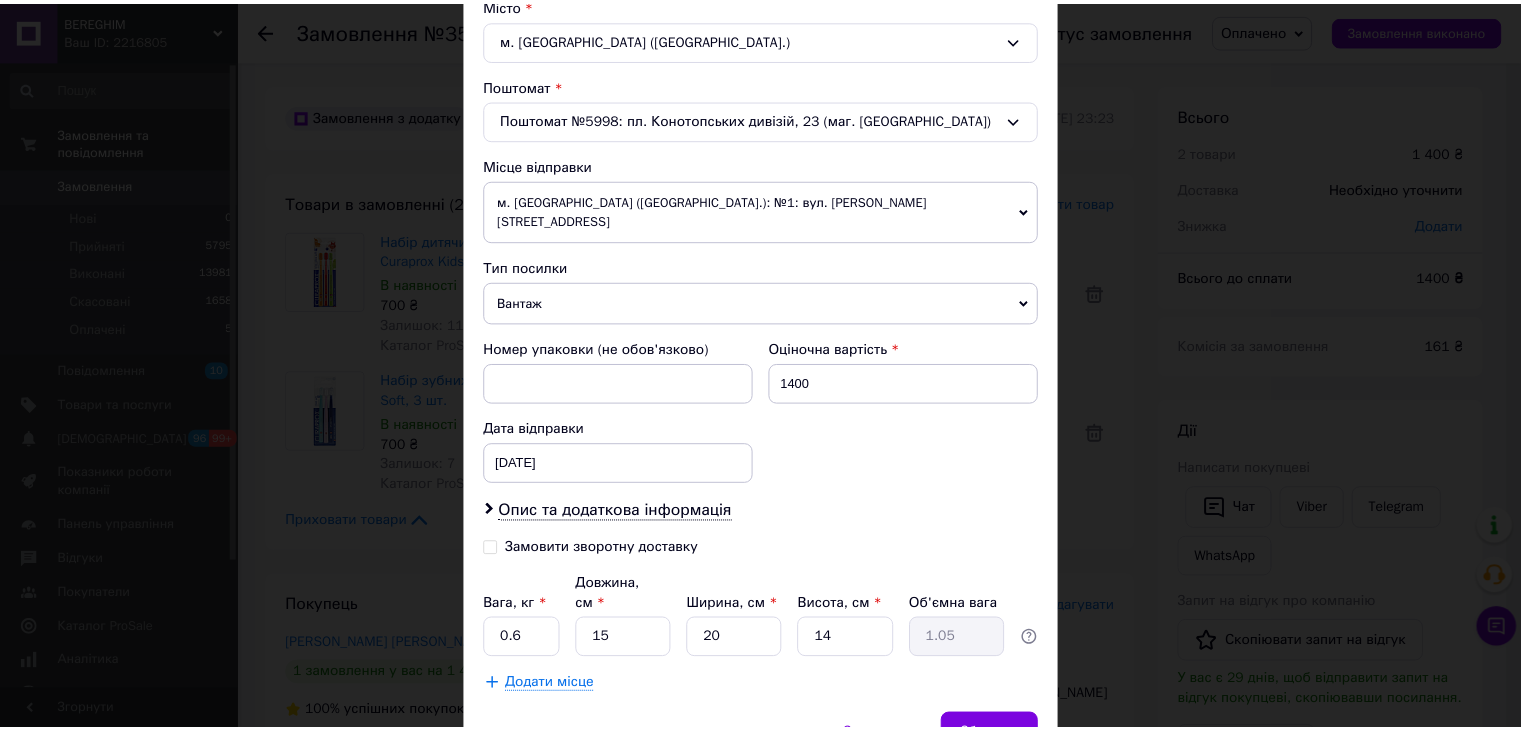 scroll, scrollTop: 628, scrollLeft: 0, axis: vertical 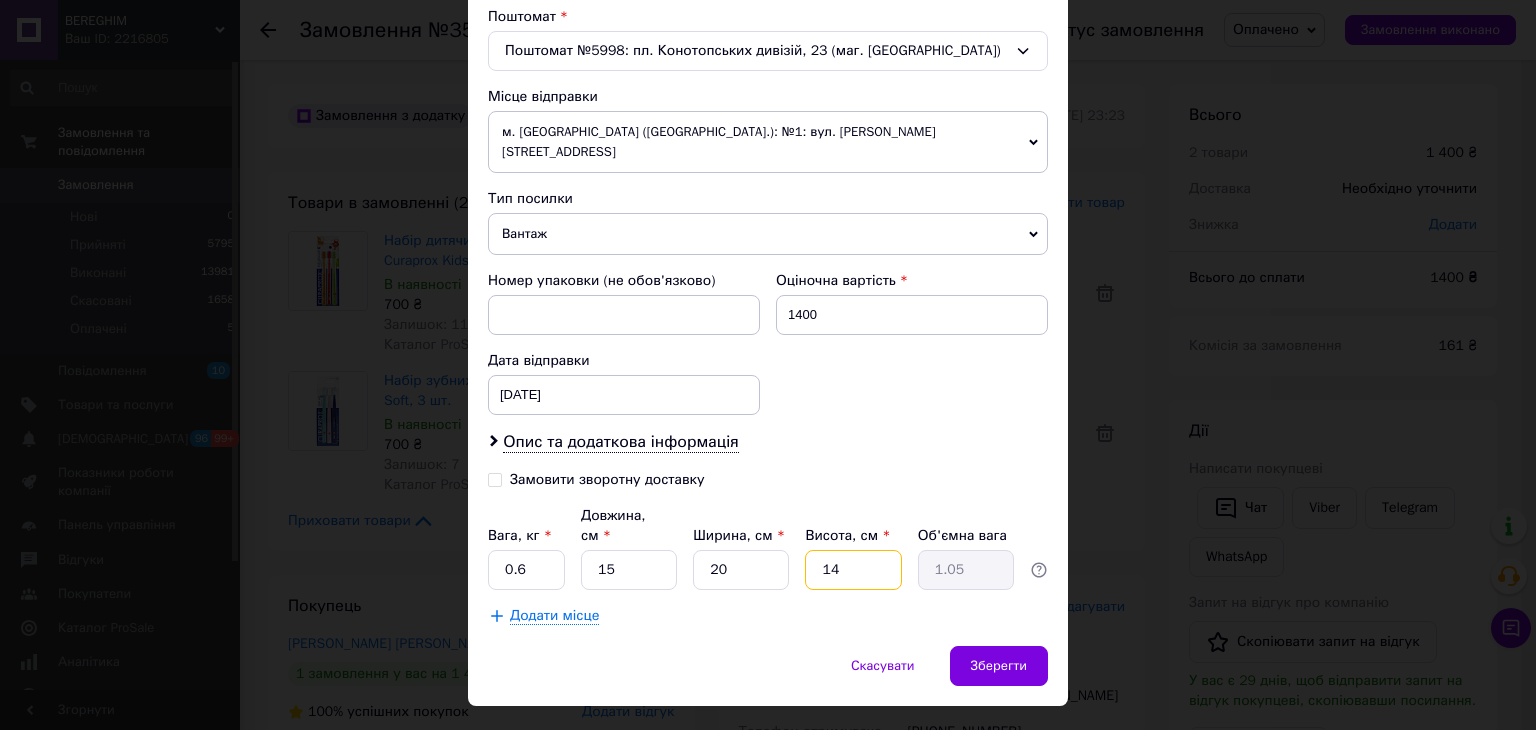 drag, startPoint x: 840, startPoint y: 522, endPoint x: 818, endPoint y: 514, distance: 23.409399 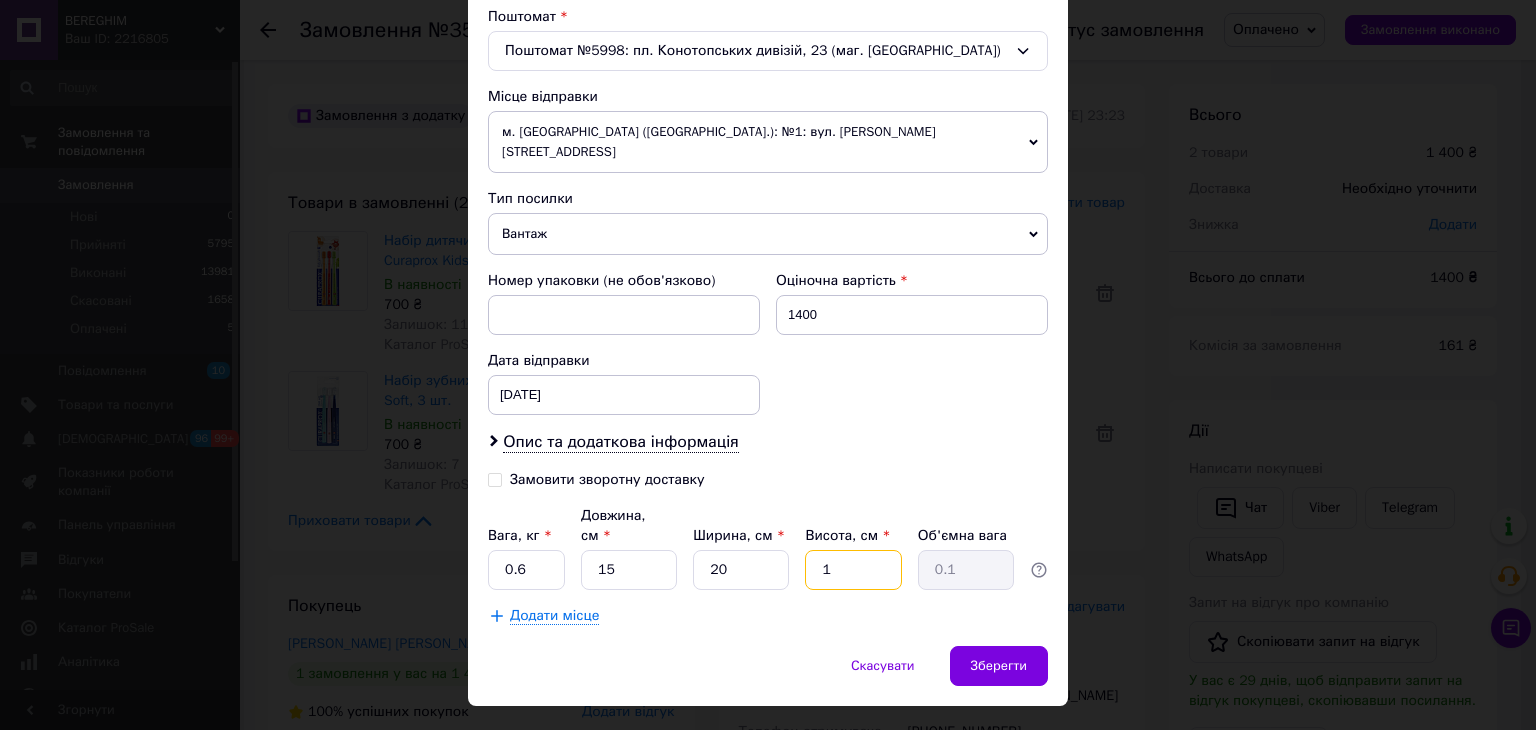 type on "10" 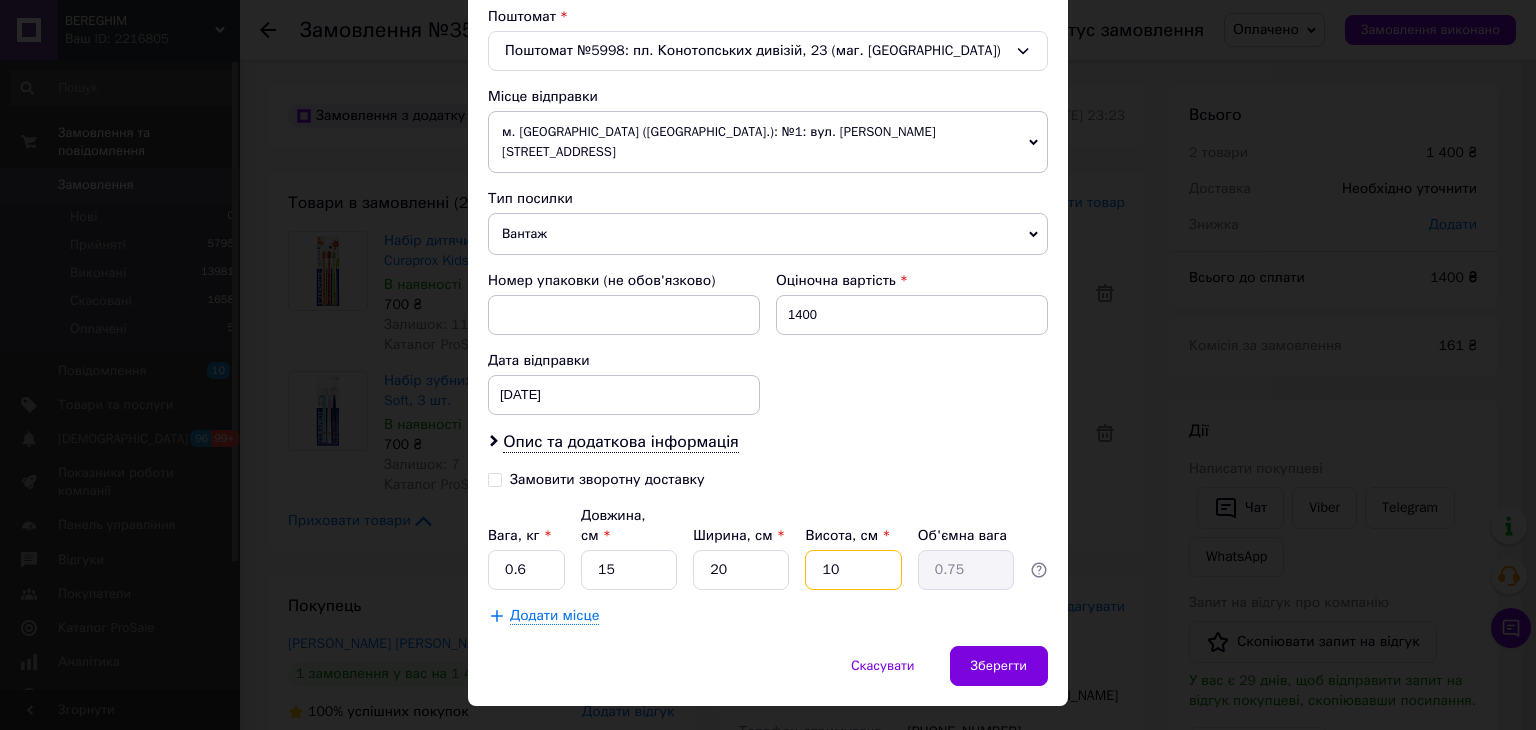 type on "10" 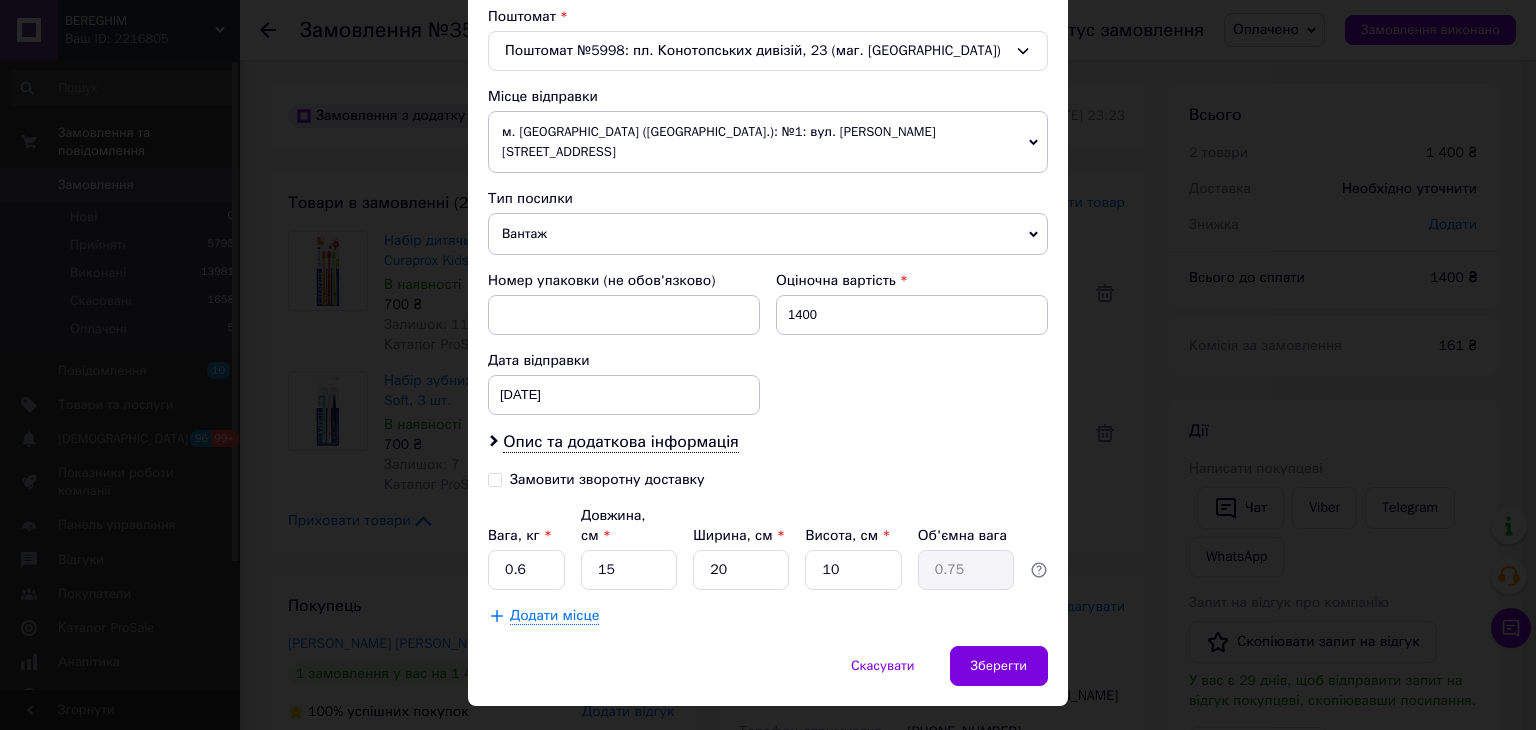 click on "Скасувати   Зберегти" at bounding box center (768, 676) 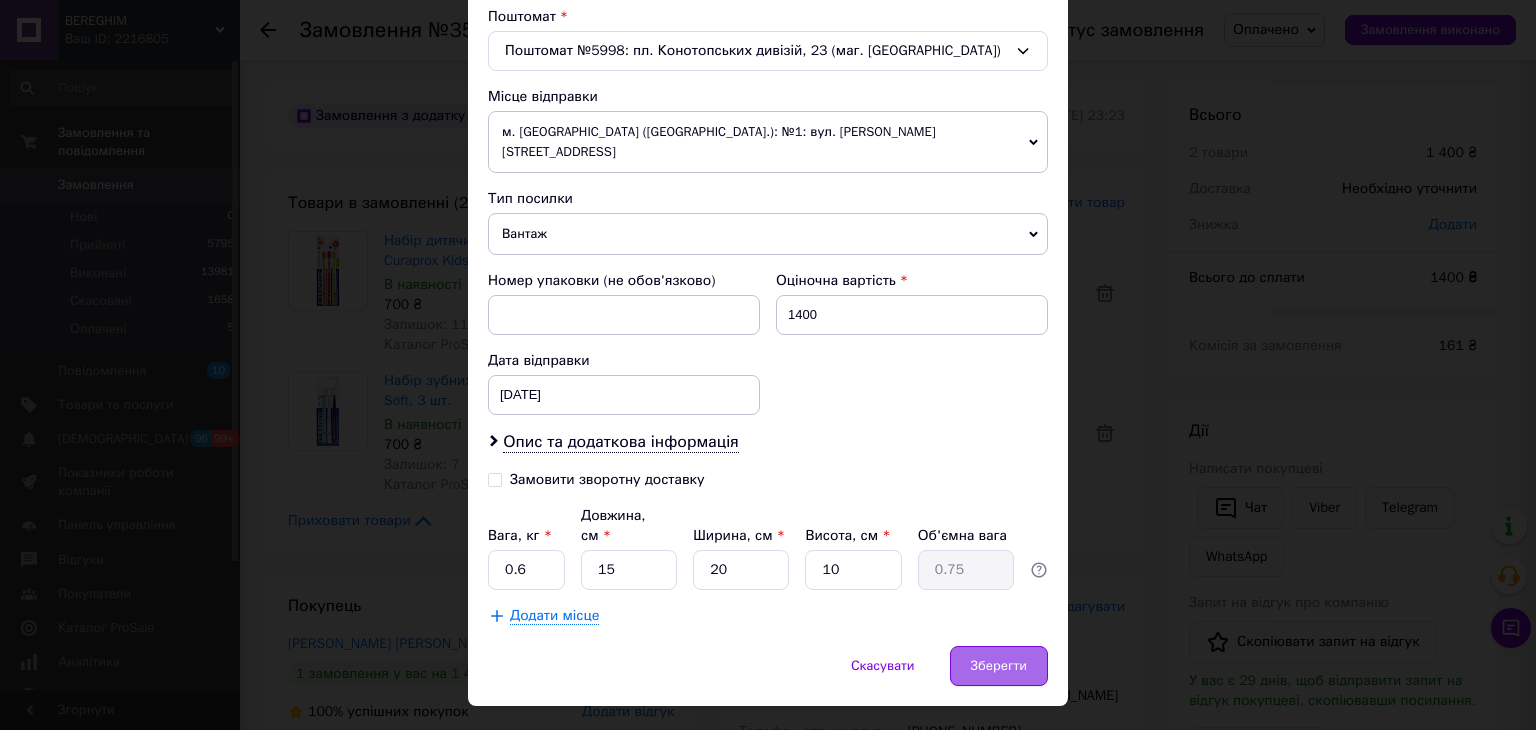 click on "Зберегти" at bounding box center [999, 666] 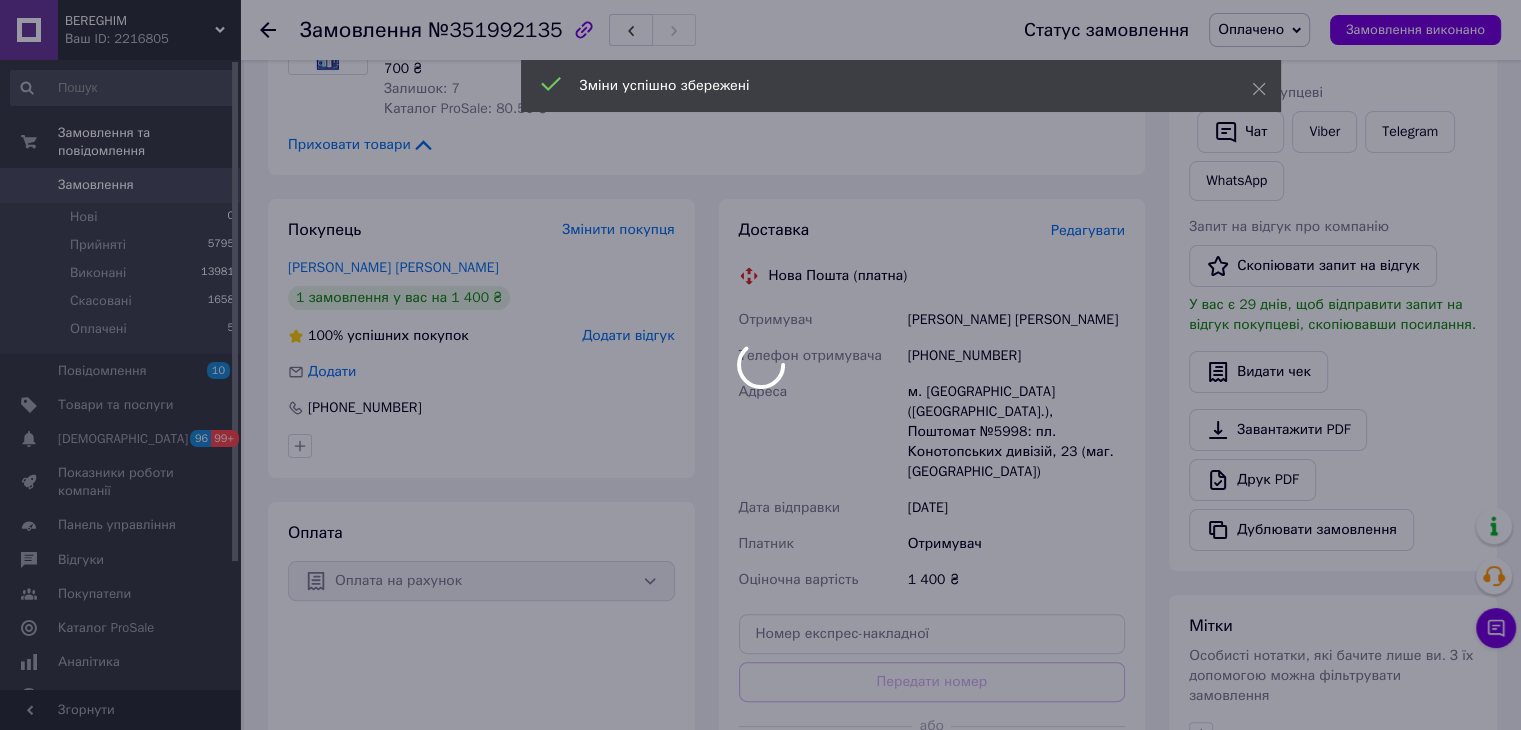 scroll, scrollTop: 702, scrollLeft: 0, axis: vertical 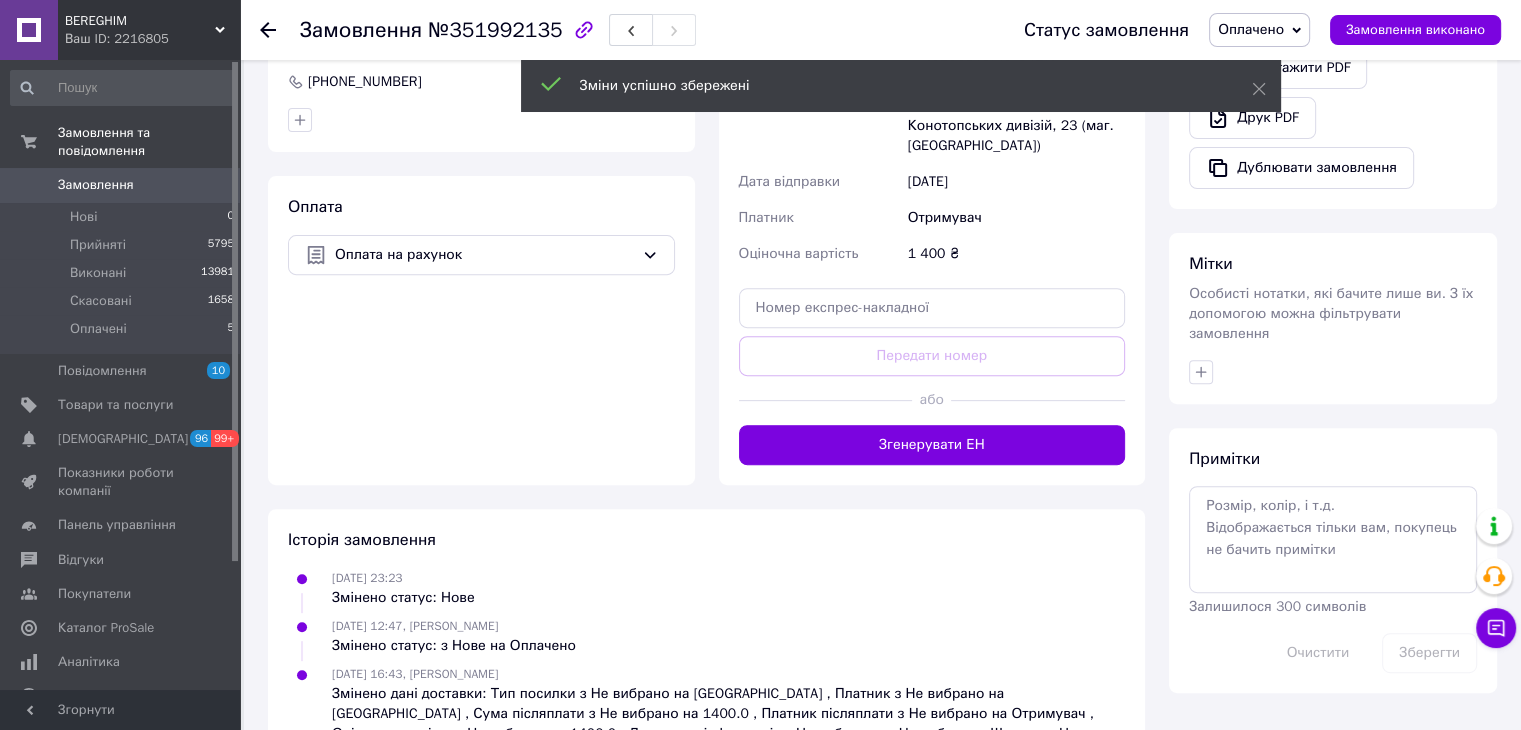 click on "Доставка Редагувати Нова Пошта (платна) Отримувач Кулыба Ольга Телефон отримувача +380679997405 Адреса м. Конотоп (Сумська обл.), Поштомат №5998: пл. Конотопських дивізій, 23 (маг. АТБ) Дата відправки 10.07.2025 Платник Отримувач Оціночна вартість 1 400 ₴ Передати номер або Згенерувати ЕН Платник Отримувач Відправник Прізвище отримувача Кулыба Ім'я отримувача Ольга По батькові отримувача Телефон отримувача +380679997405 Тип доставки В поштоматі У відділенні Кур'єром Місто м. Конотоп (Сумська обл.) Поштомат Поштомат №5998: пл. Конотопських дивізій, 23 (маг. АТБ) Місце відправки 1400" at bounding box center (932, 179) 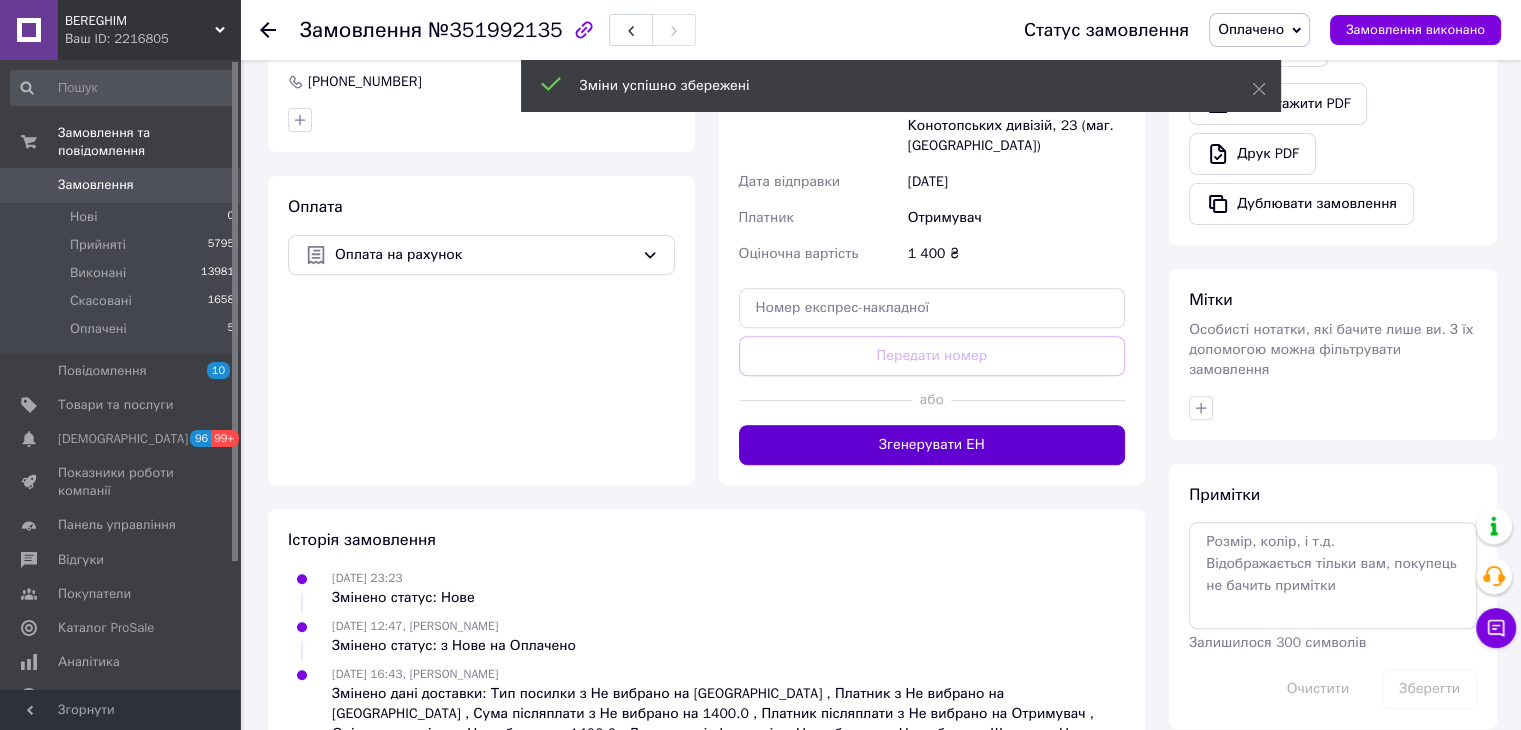 click on "Згенерувати ЕН" at bounding box center [932, 445] 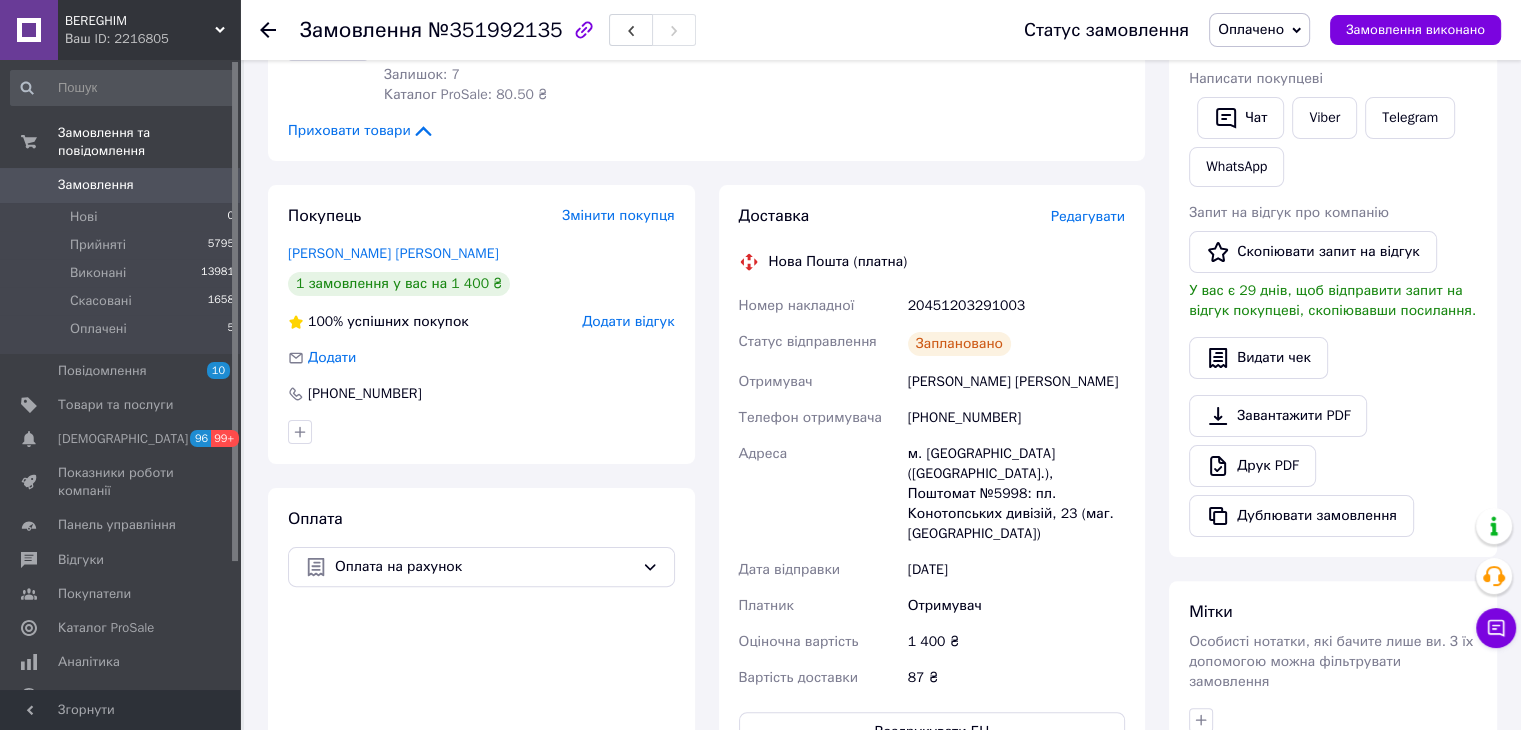 scroll, scrollTop: 0, scrollLeft: 0, axis: both 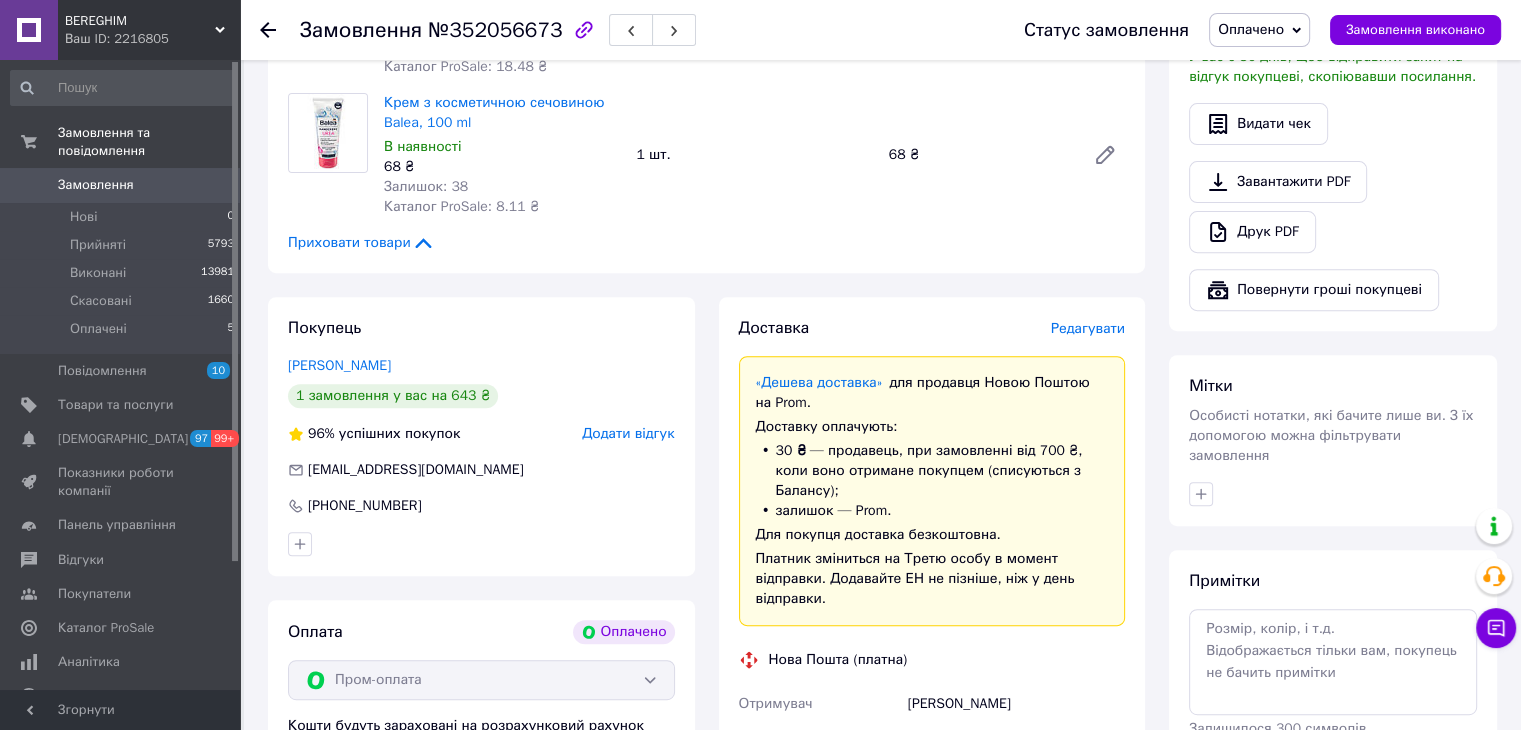 click on "Редагувати" at bounding box center [1088, 328] 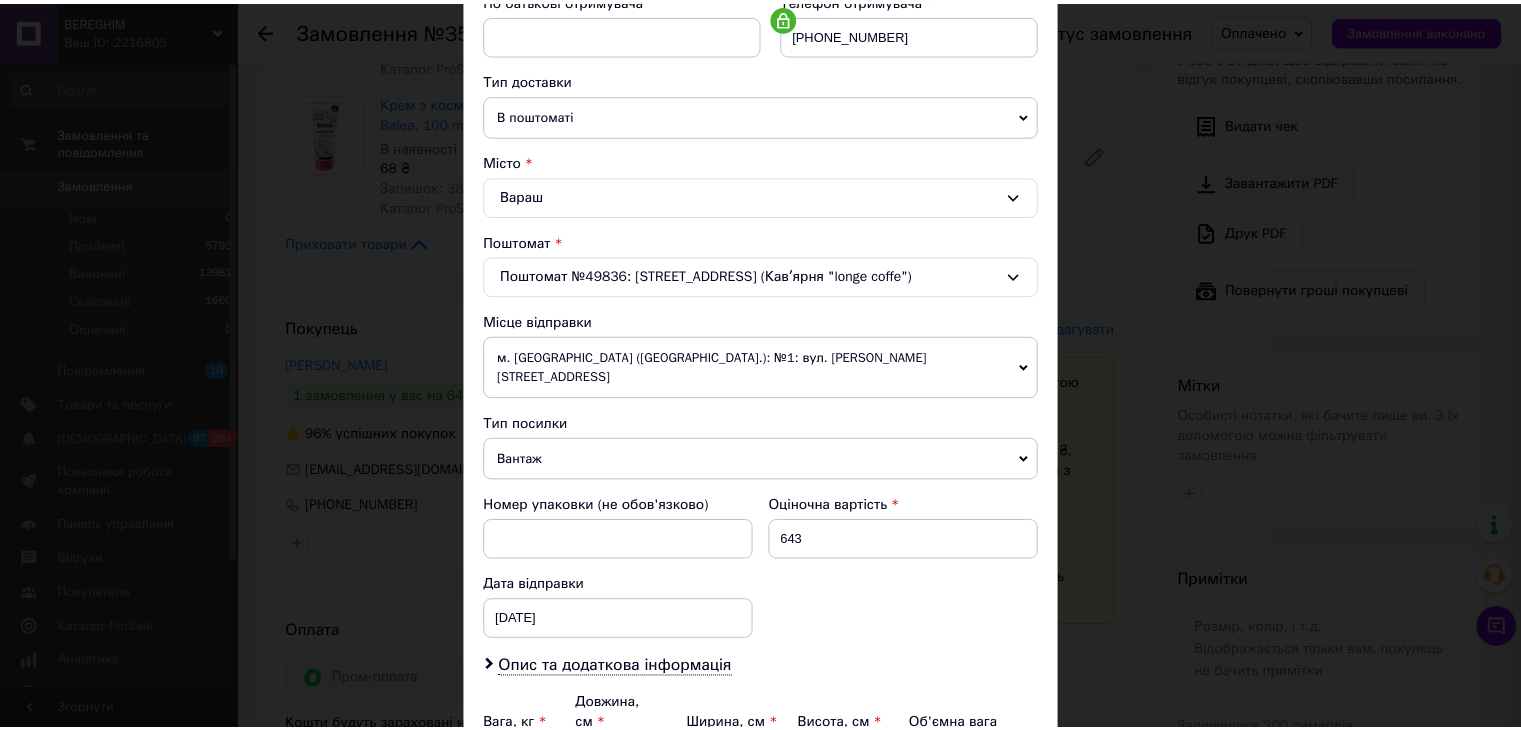 scroll, scrollTop: 592, scrollLeft: 0, axis: vertical 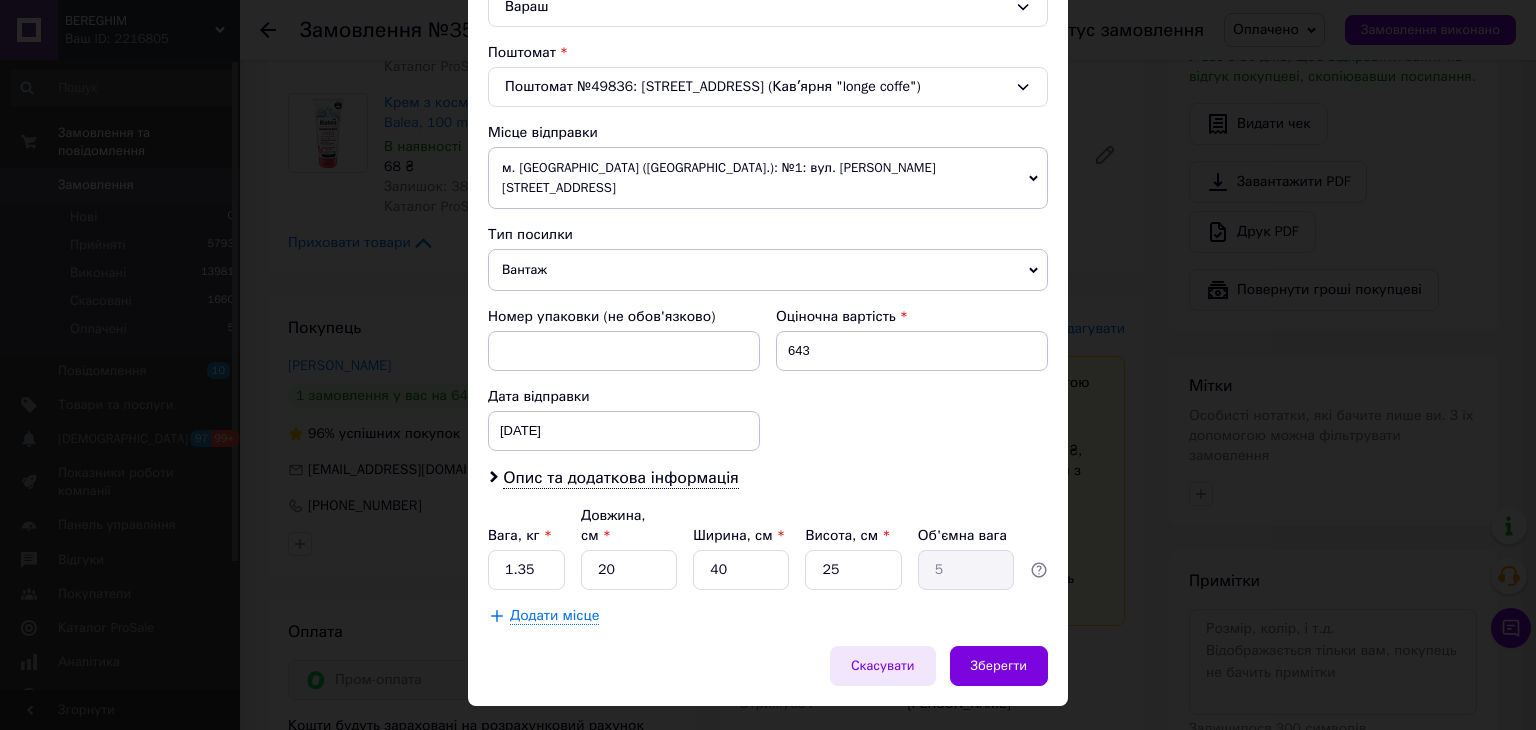 click on "Скасувати" at bounding box center (883, 666) 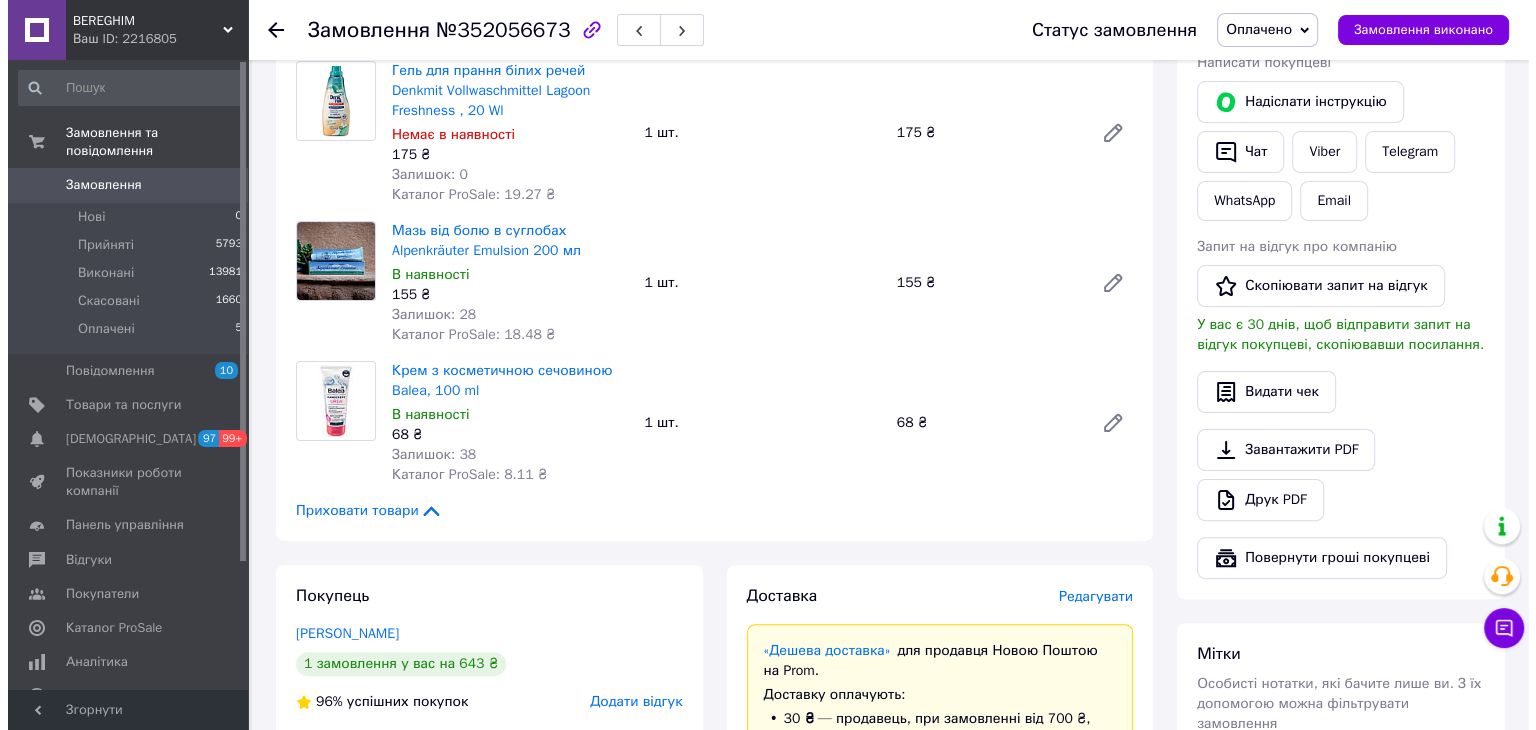 scroll, scrollTop: 700, scrollLeft: 0, axis: vertical 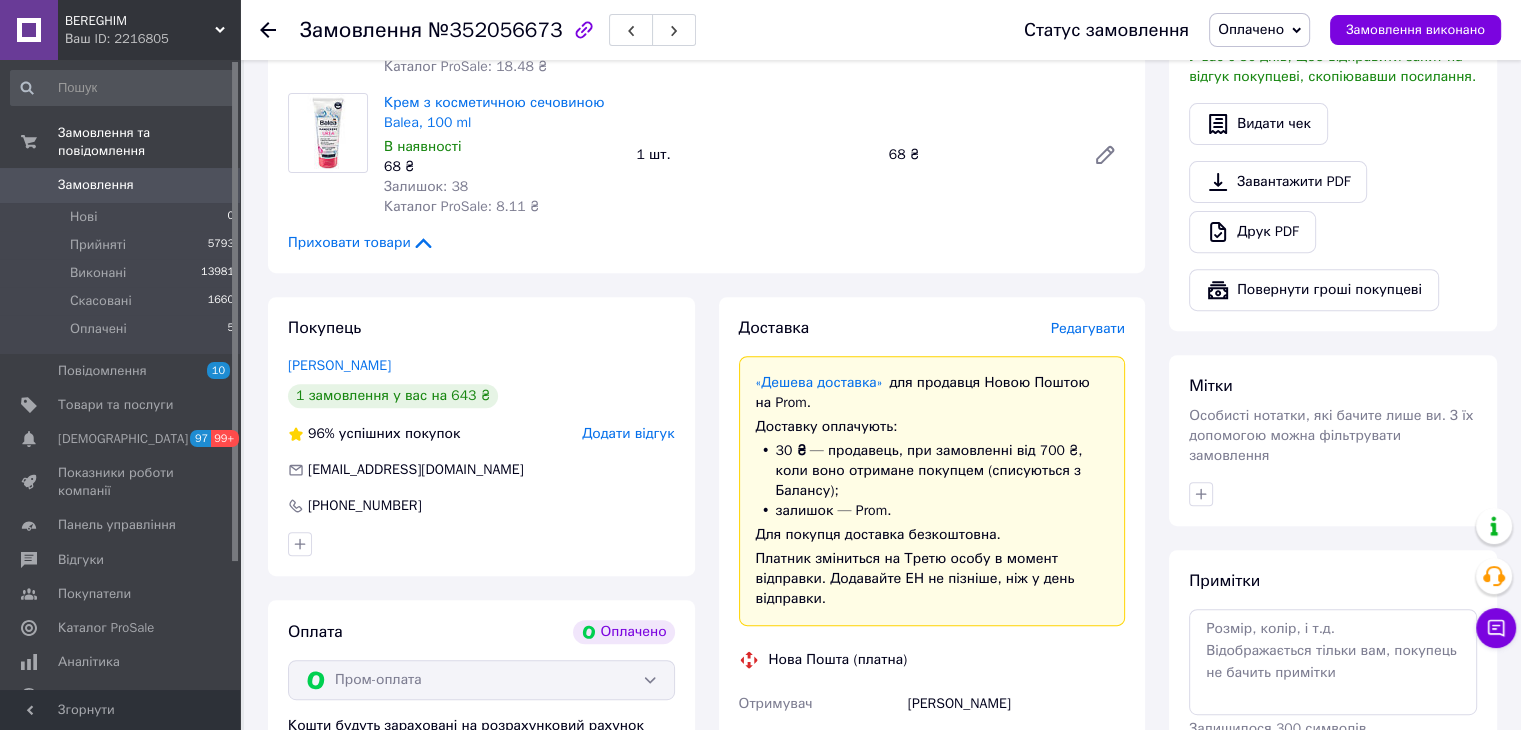 click on "Редагувати" at bounding box center [1088, 328] 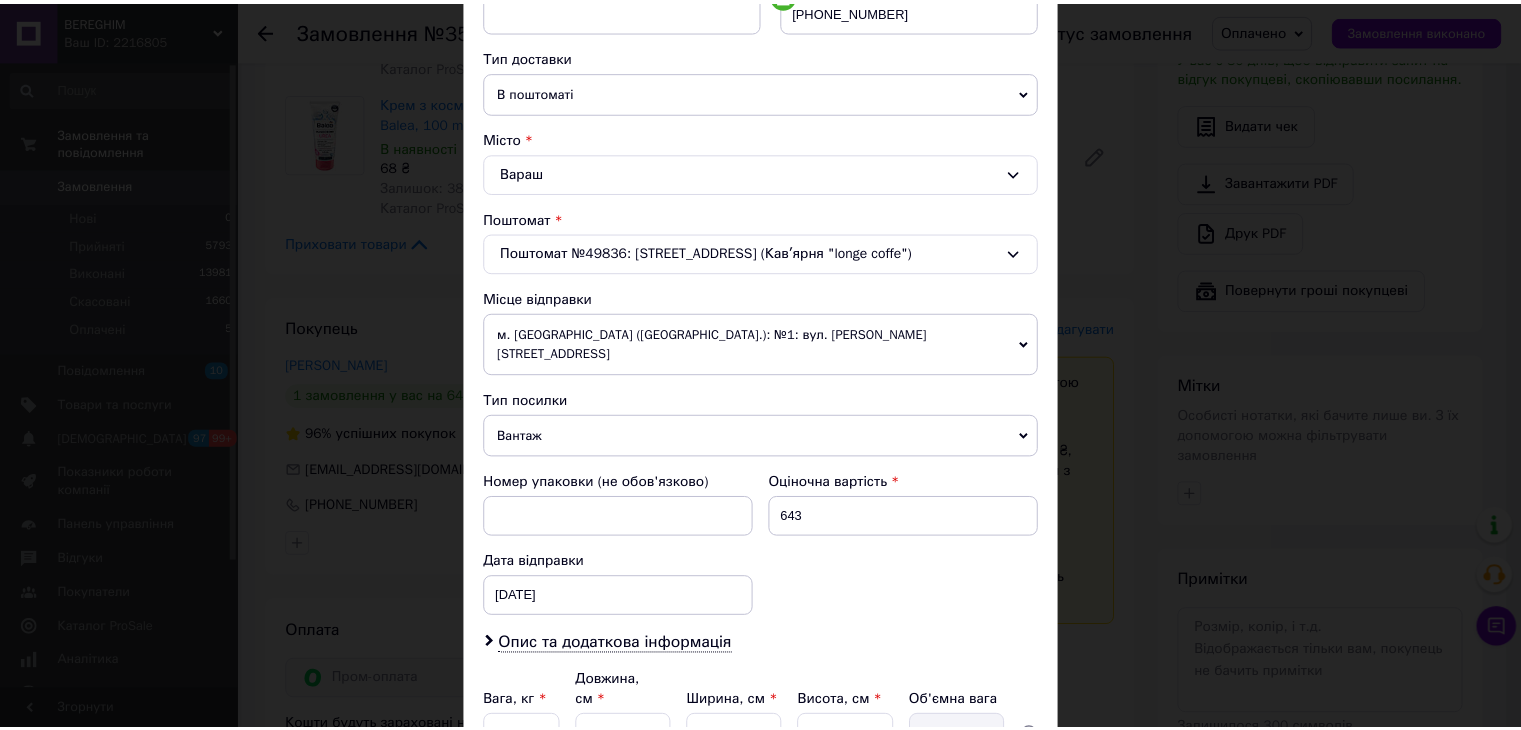 scroll, scrollTop: 592, scrollLeft: 0, axis: vertical 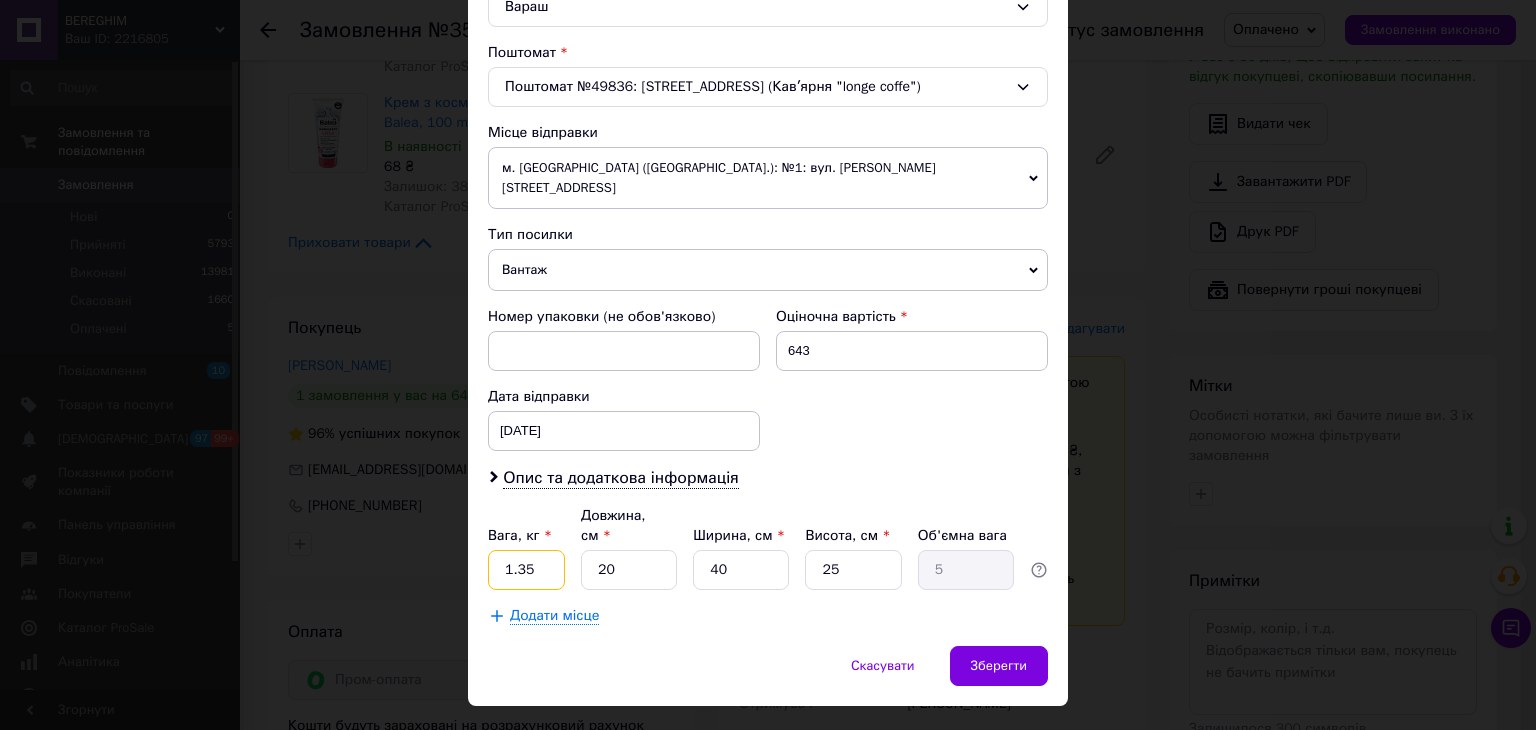 drag, startPoint x: 530, startPoint y: 519, endPoint x: 479, endPoint y: 505, distance: 52.886673 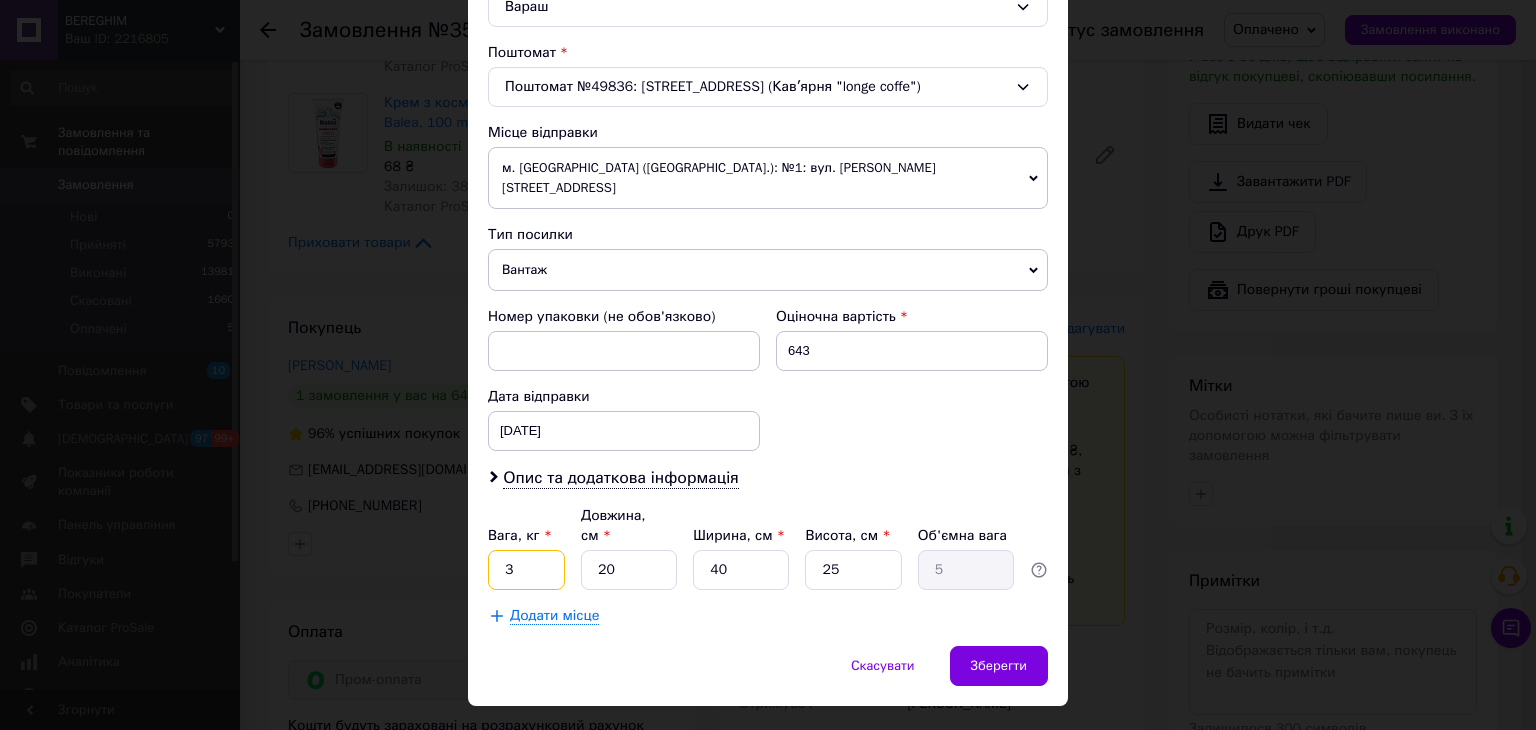 type on "3" 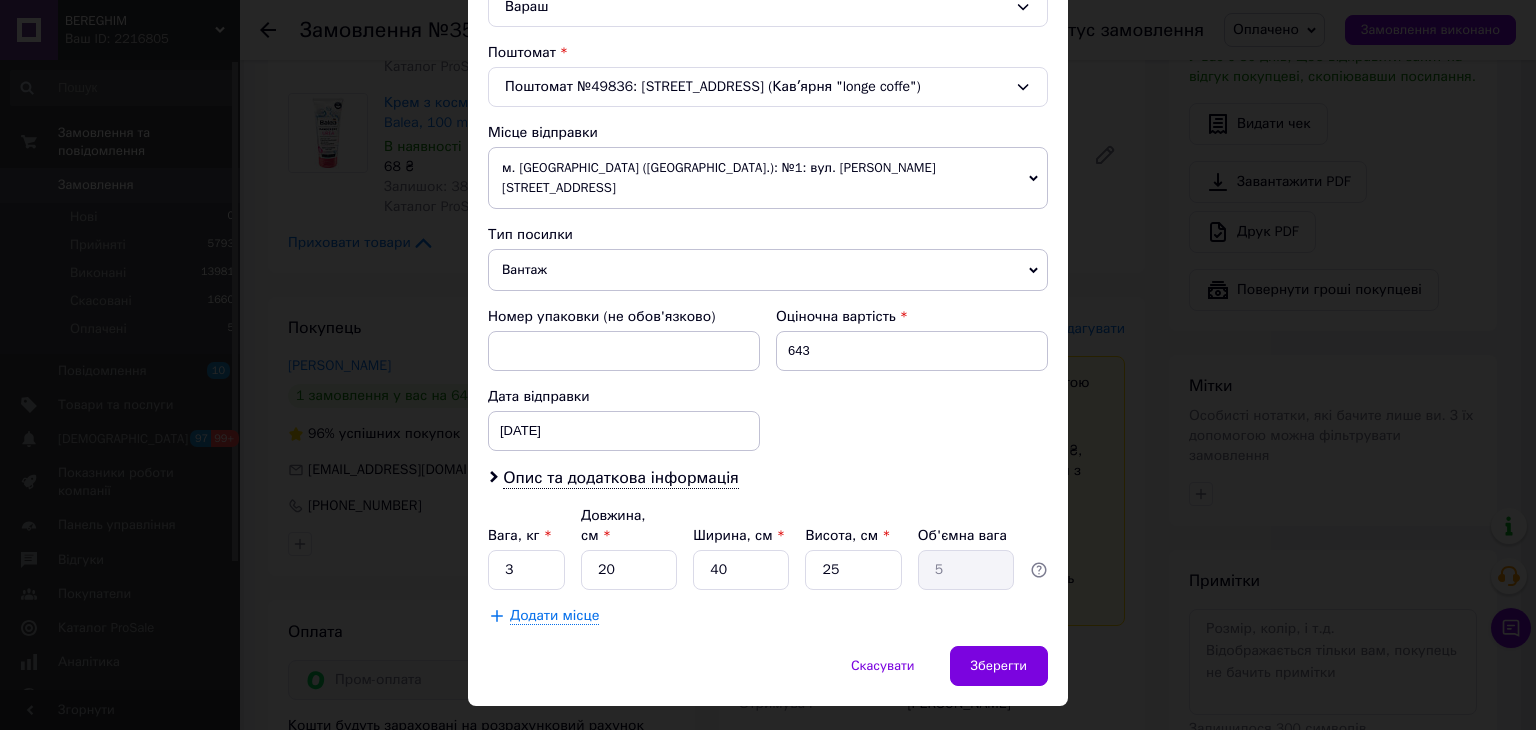 click on "Спосіб доставки Нова Пошта (платна) Платник Отримувач Відправник Прізвище отримувача Петрук Ім'я отримувача Ольга По батькові отримувача Телефон отримувача +380686257841 Тип доставки В поштоматі У відділенні Кур'єром Місто Вараш Поштомат Поштомат №49836: вул. мікрорайон Перемоги, 59 (Кавʼярня "longe coffe") Місце відправки м. Берегове (Закарпатська обл.): №1: вул. Богдана Хмельницького, 163 Немає збігів. Спробуйте змінити умови пошуку Додати ще місце відправки Тип посилки Вантаж Документи Номер упаковки (не обов'язково) Оціночна вартість 643 Дата відправки 10.07.2025 < 2025 > < > Пн" at bounding box center [768, 92] 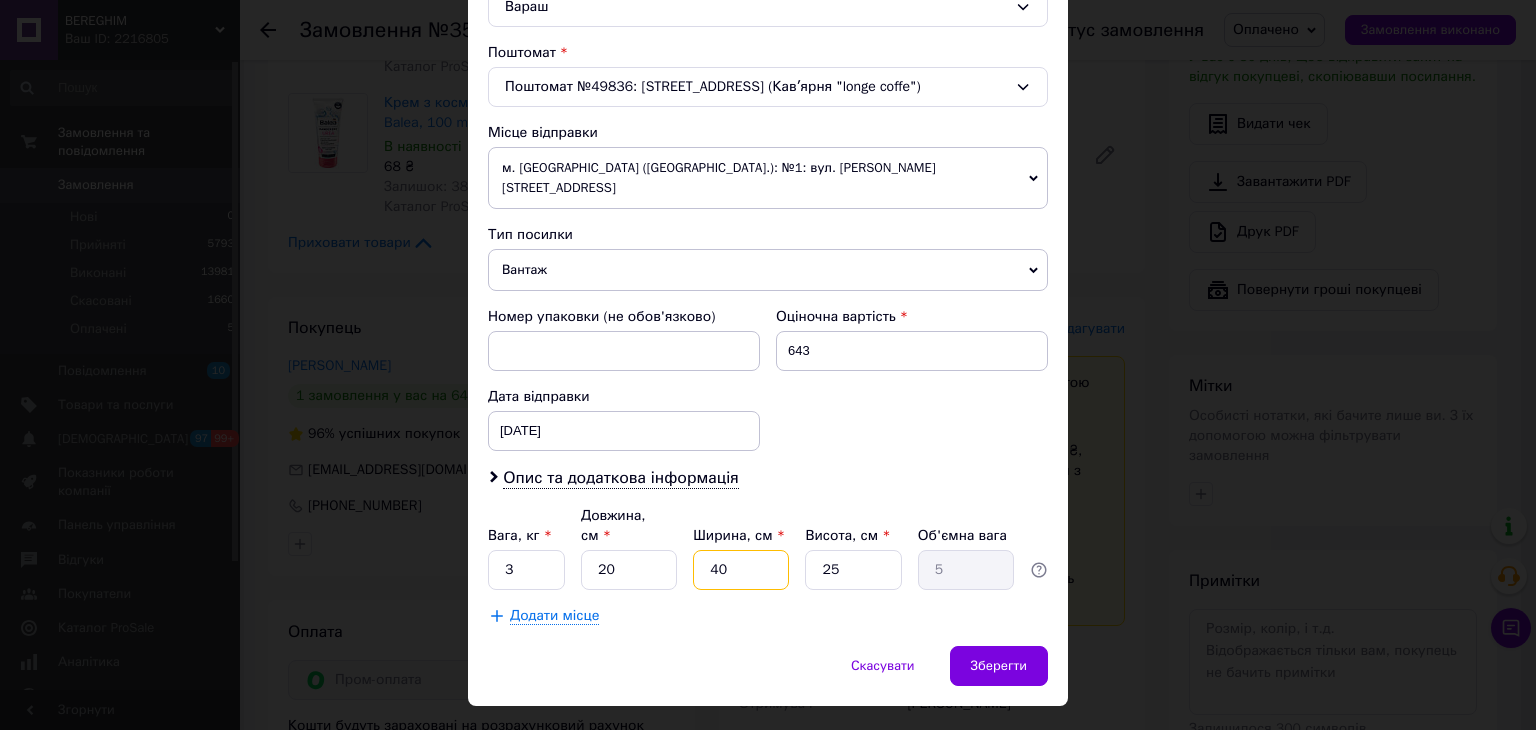 drag, startPoint x: 737, startPoint y: 513, endPoint x: 692, endPoint y: 515, distance: 45.044422 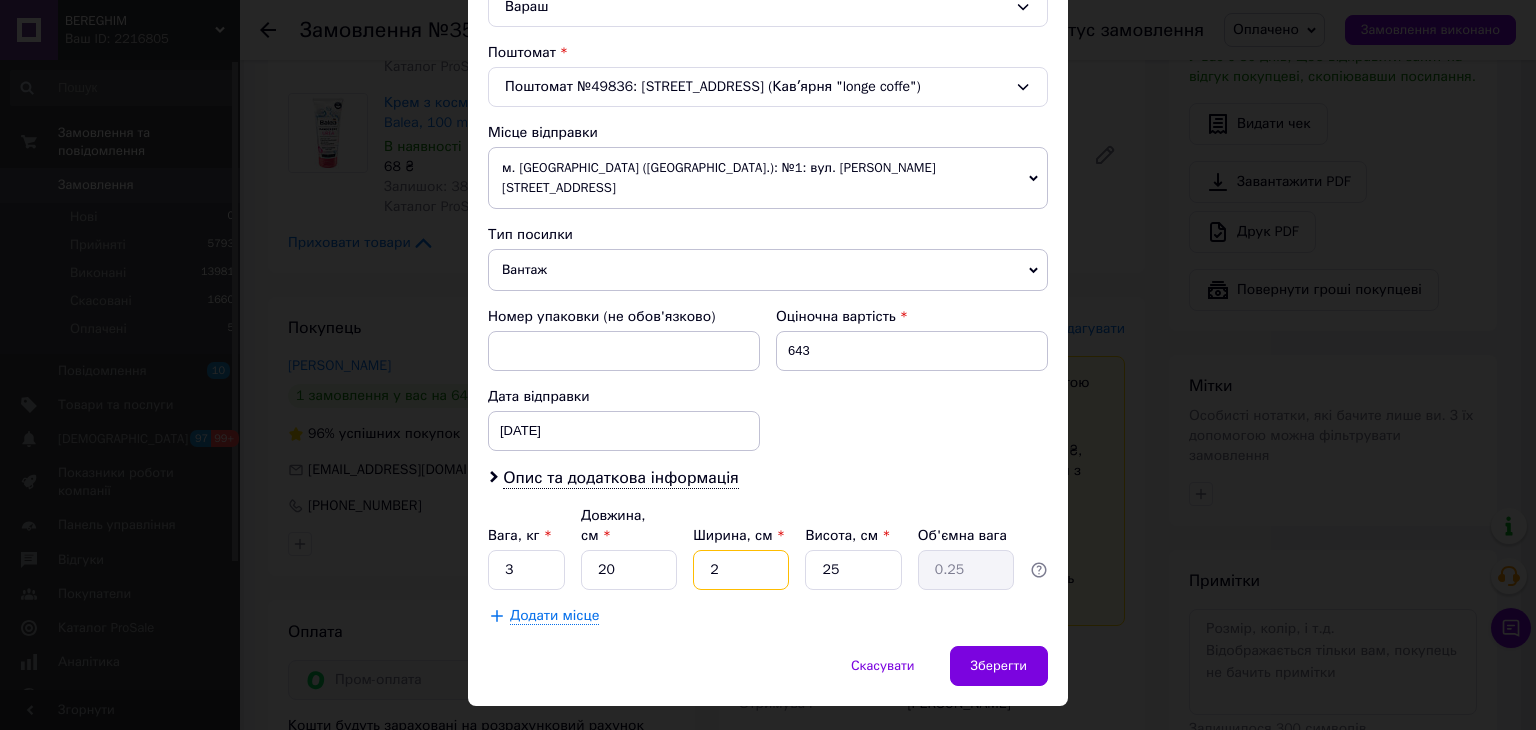 type on "20" 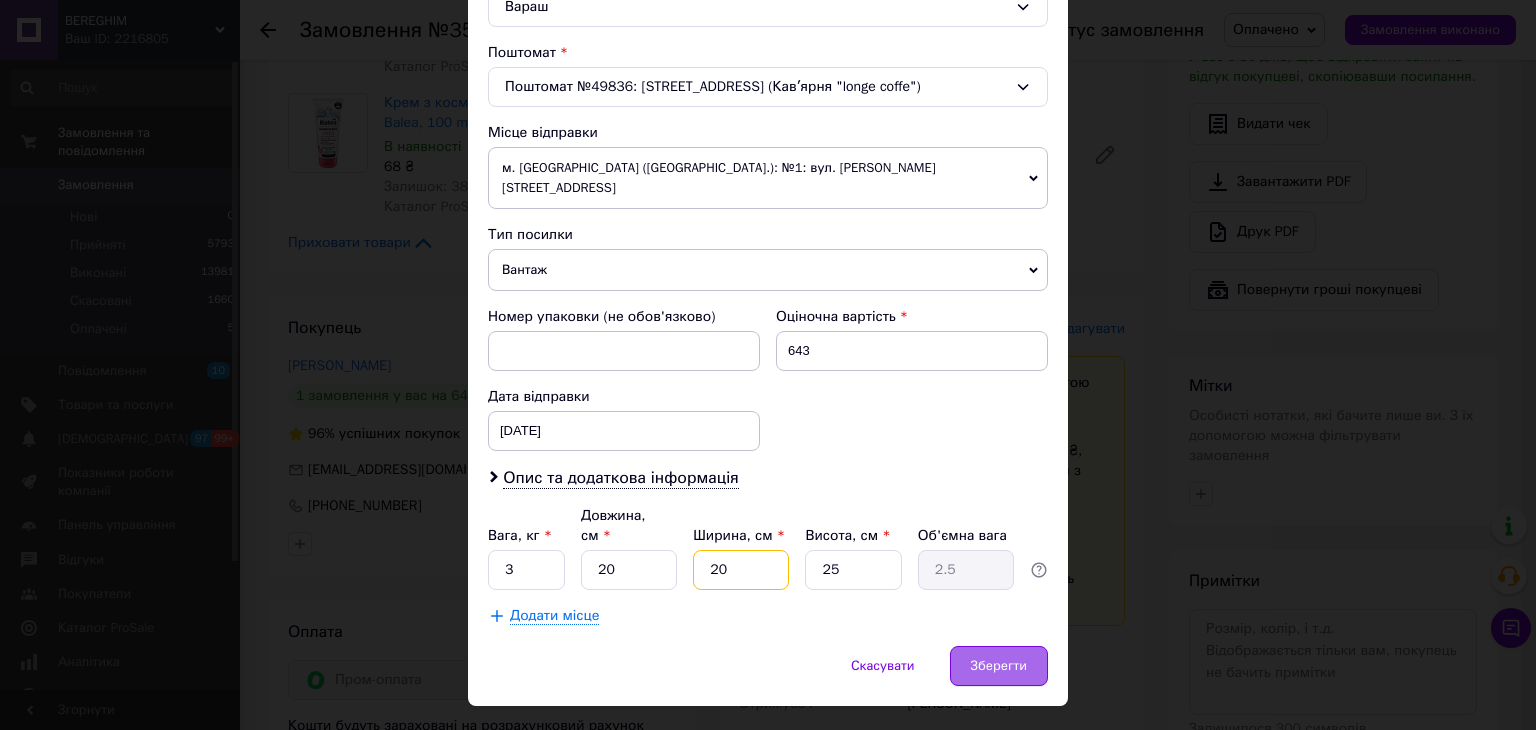 type on "20" 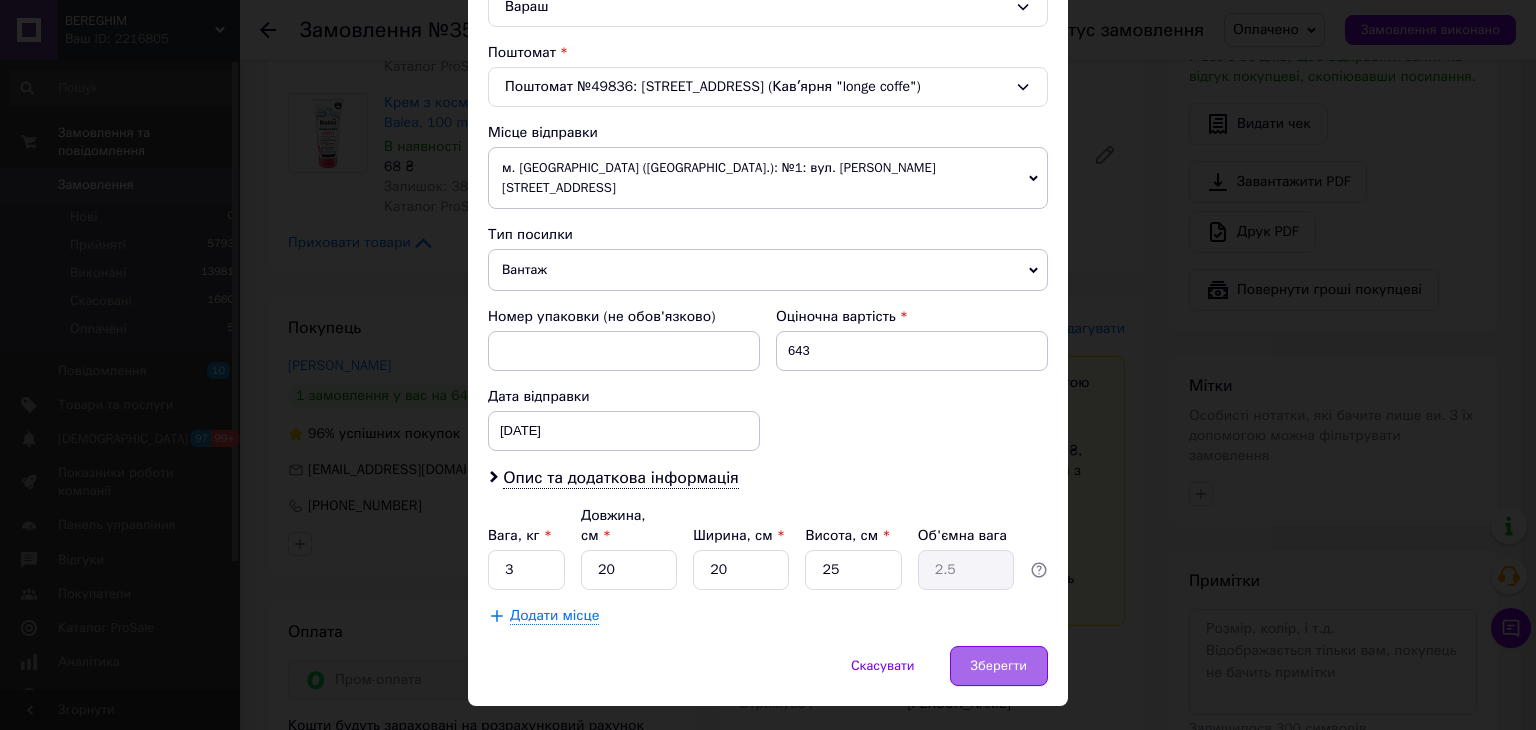 click on "Зберегти" at bounding box center (999, 666) 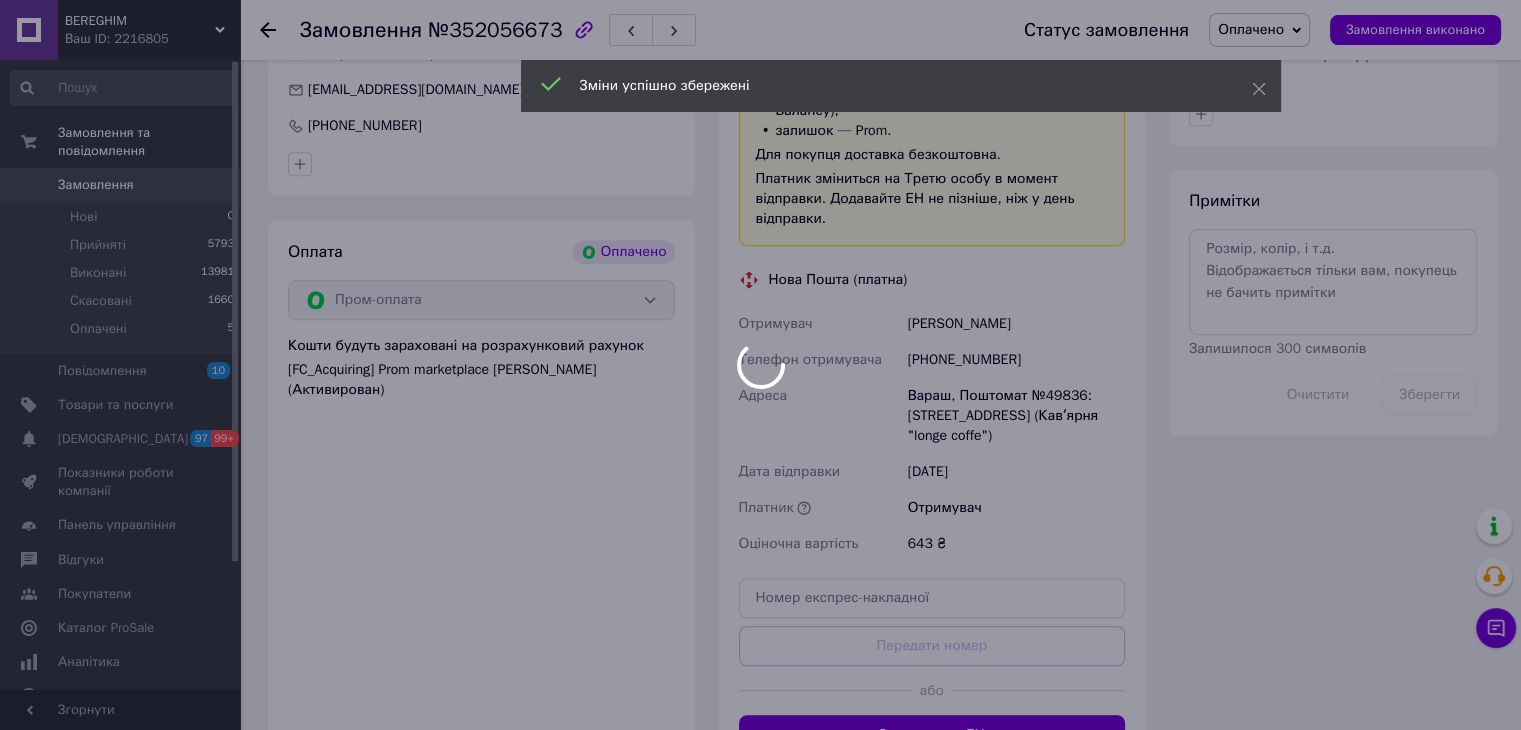 scroll, scrollTop: 1397, scrollLeft: 0, axis: vertical 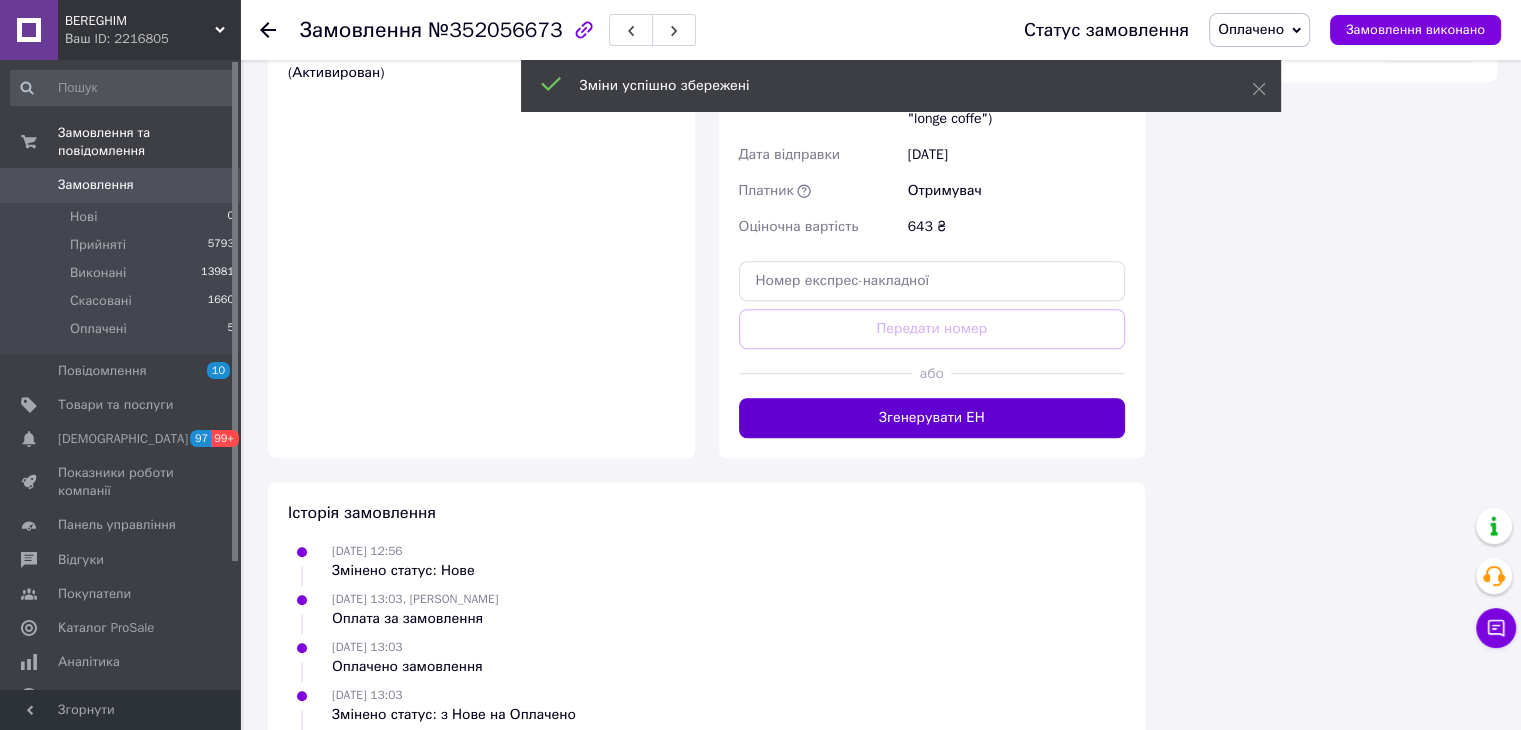 click on "Згенерувати ЕН" at bounding box center [932, 418] 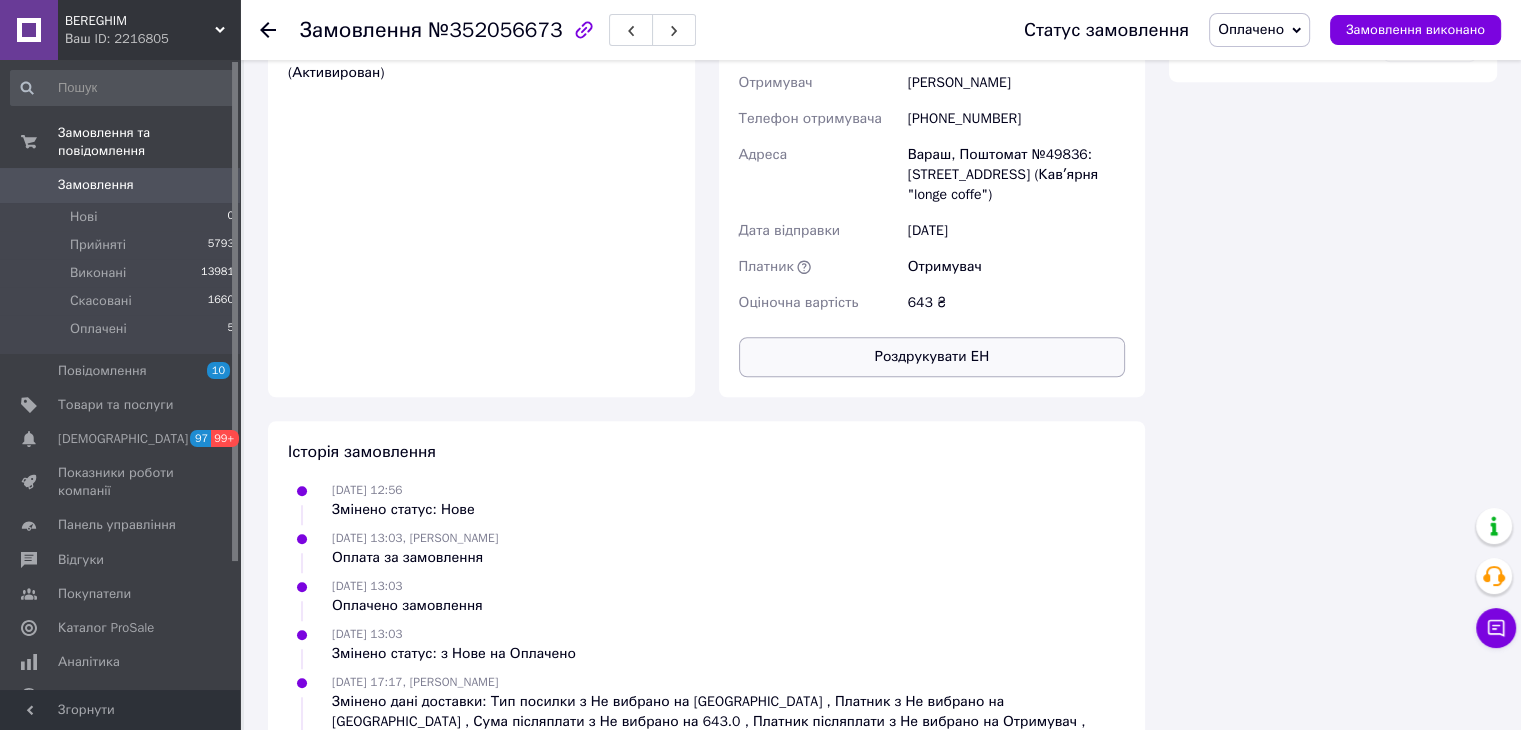 click on "Роздрукувати ЕН" at bounding box center [932, 357] 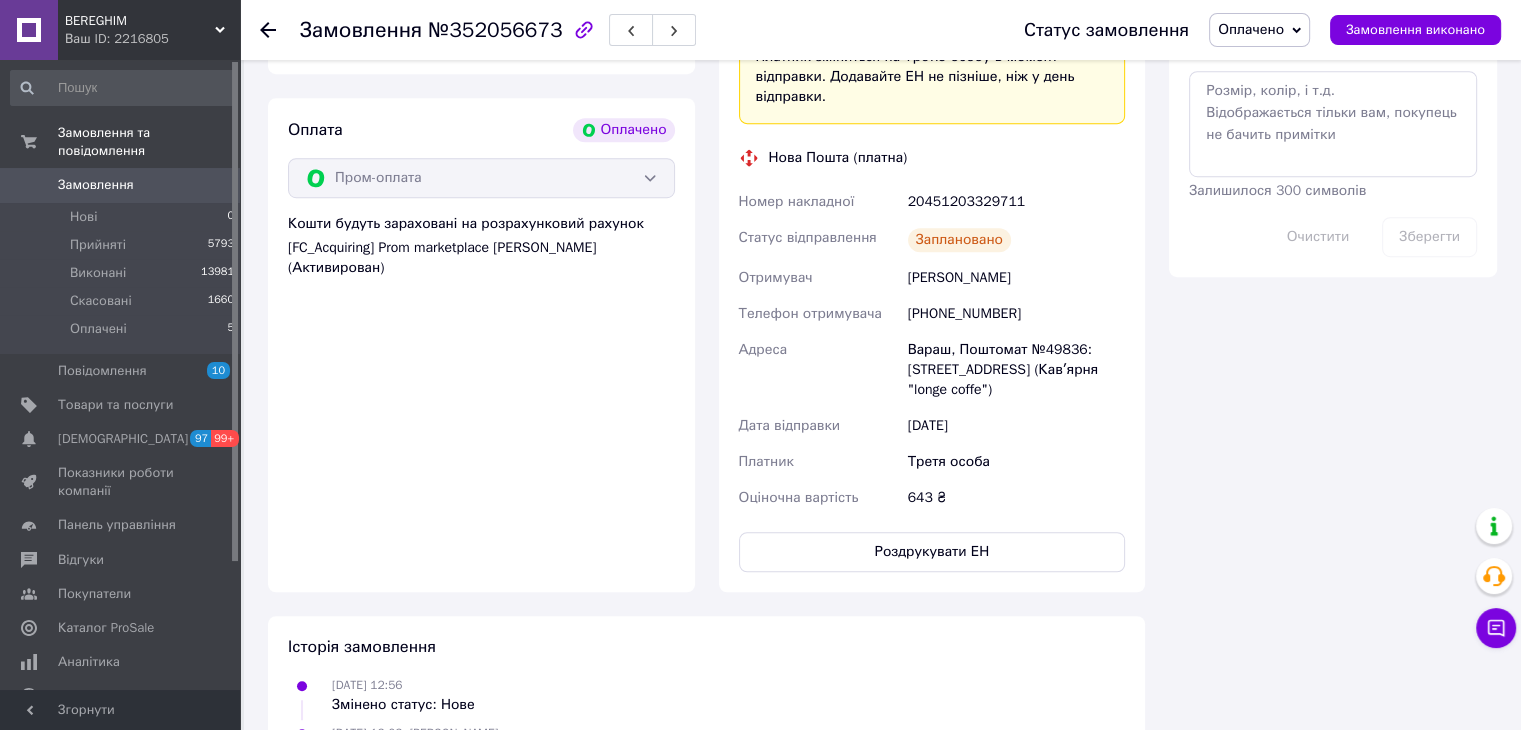 scroll, scrollTop: 997, scrollLeft: 0, axis: vertical 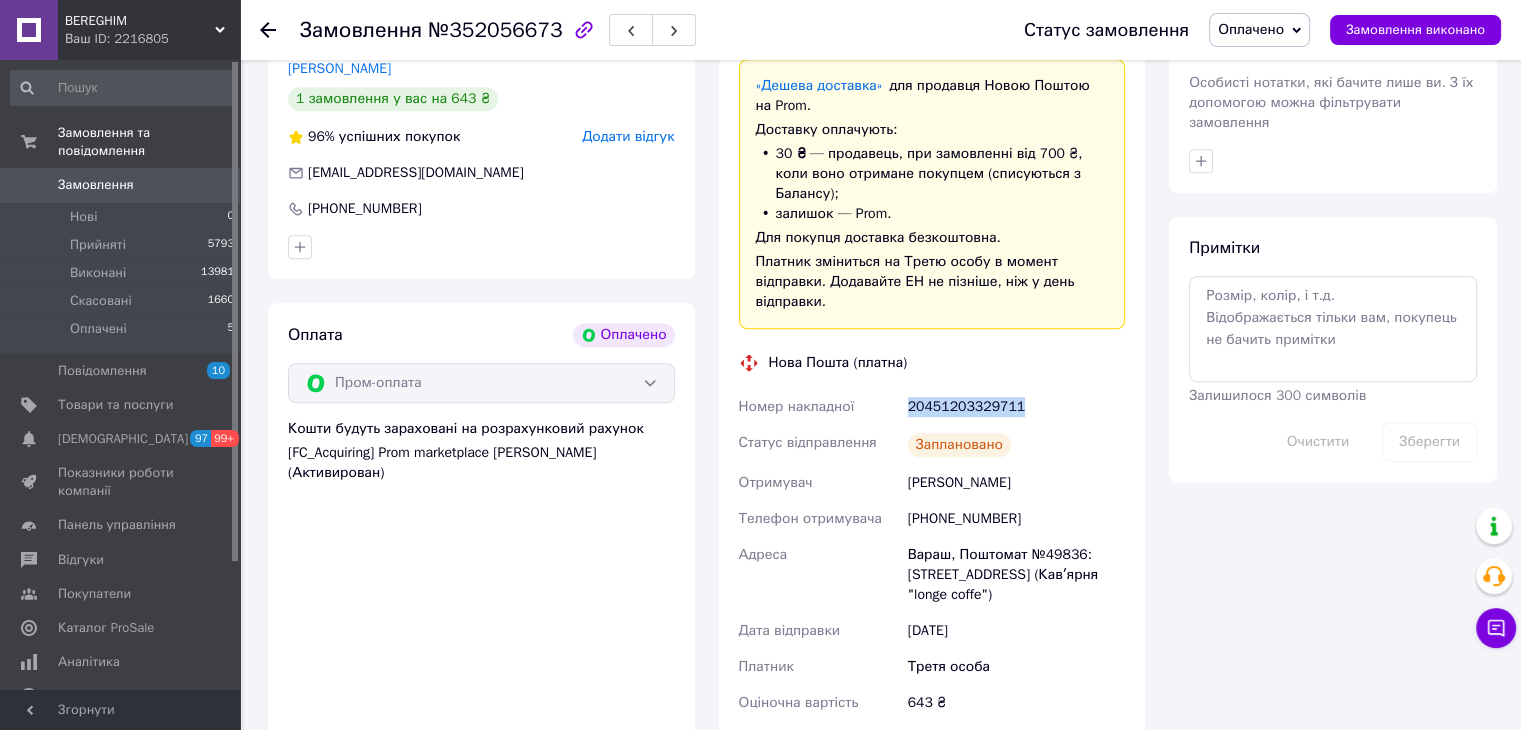 drag, startPoint x: 974, startPoint y: 353, endPoint x: 1027, endPoint y: 358, distance: 53.235325 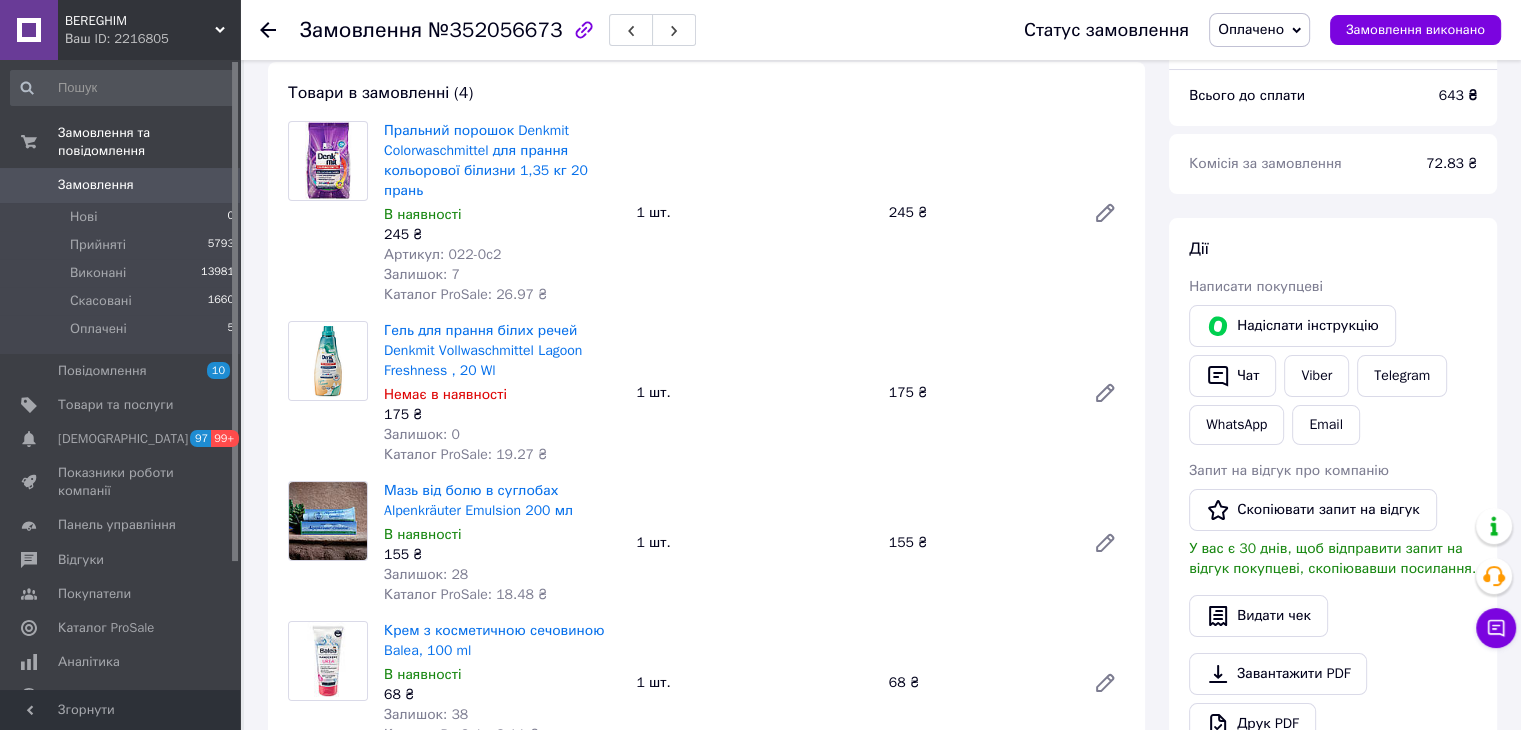scroll, scrollTop: 0, scrollLeft: 0, axis: both 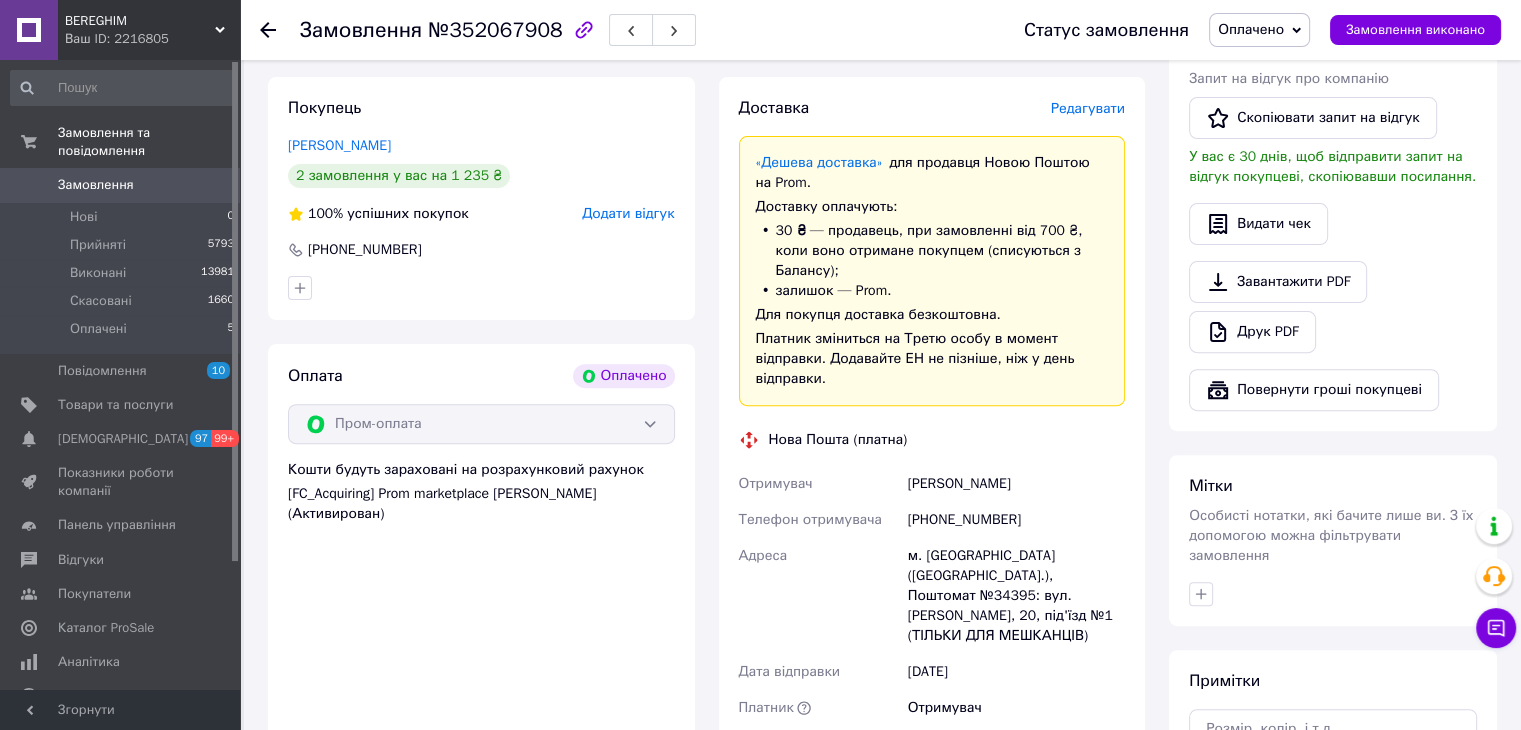 click on "Редагувати" at bounding box center (1088, 108) 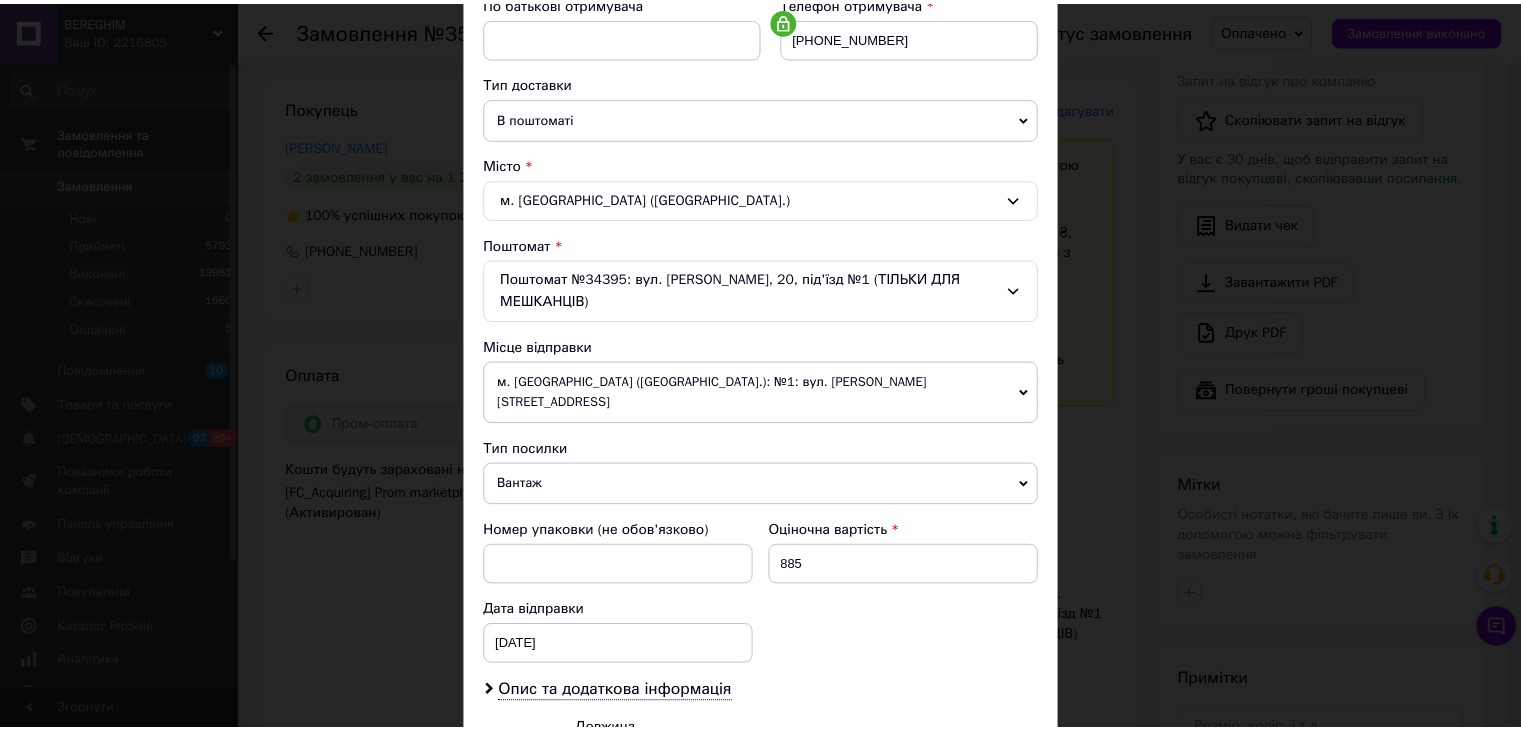 scroll, scrollTop: 615, scrollLeft: 0, axis: vertical 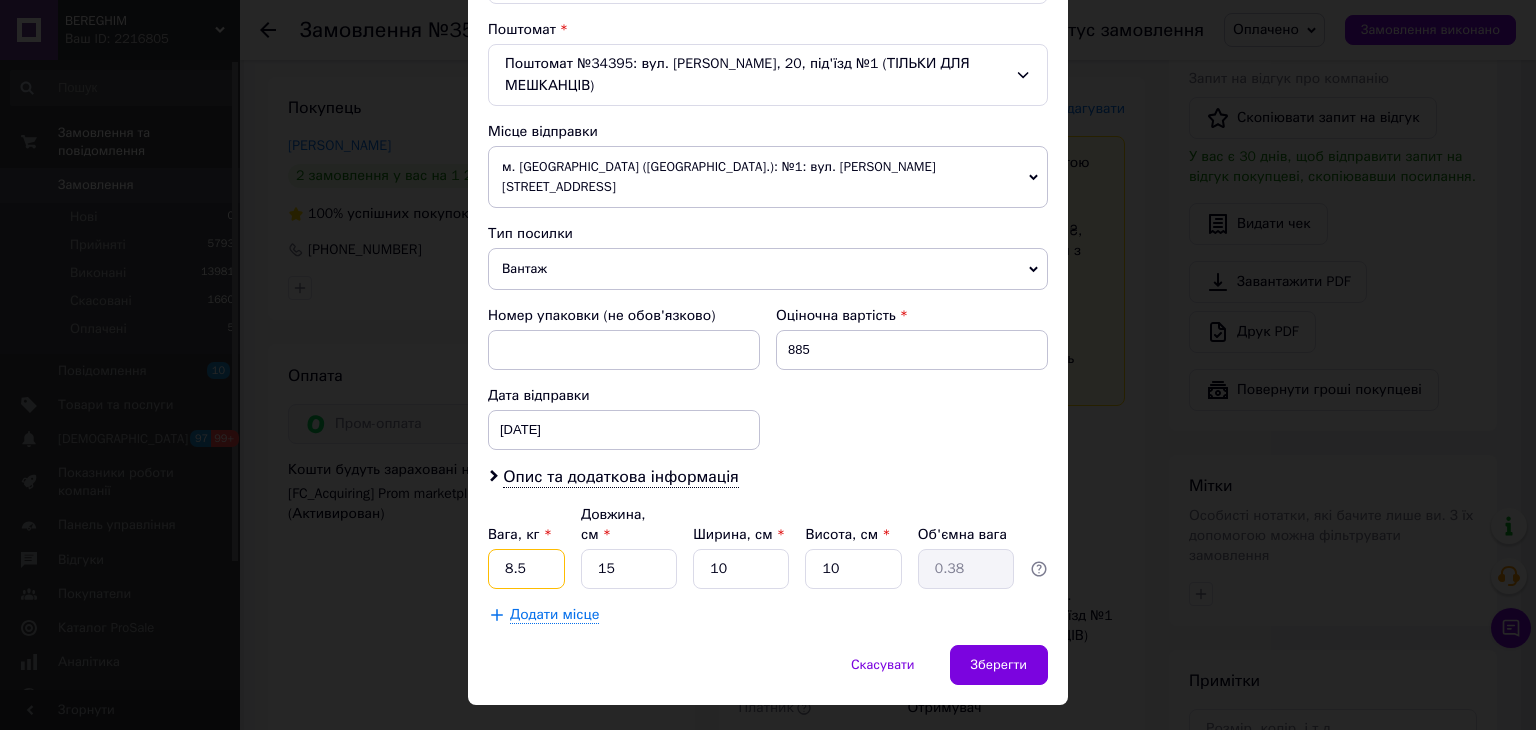drag, startPoint x: 515, startPoint y: 520, endPoint x: 500, endPoint y: 521, distance: 15.033297 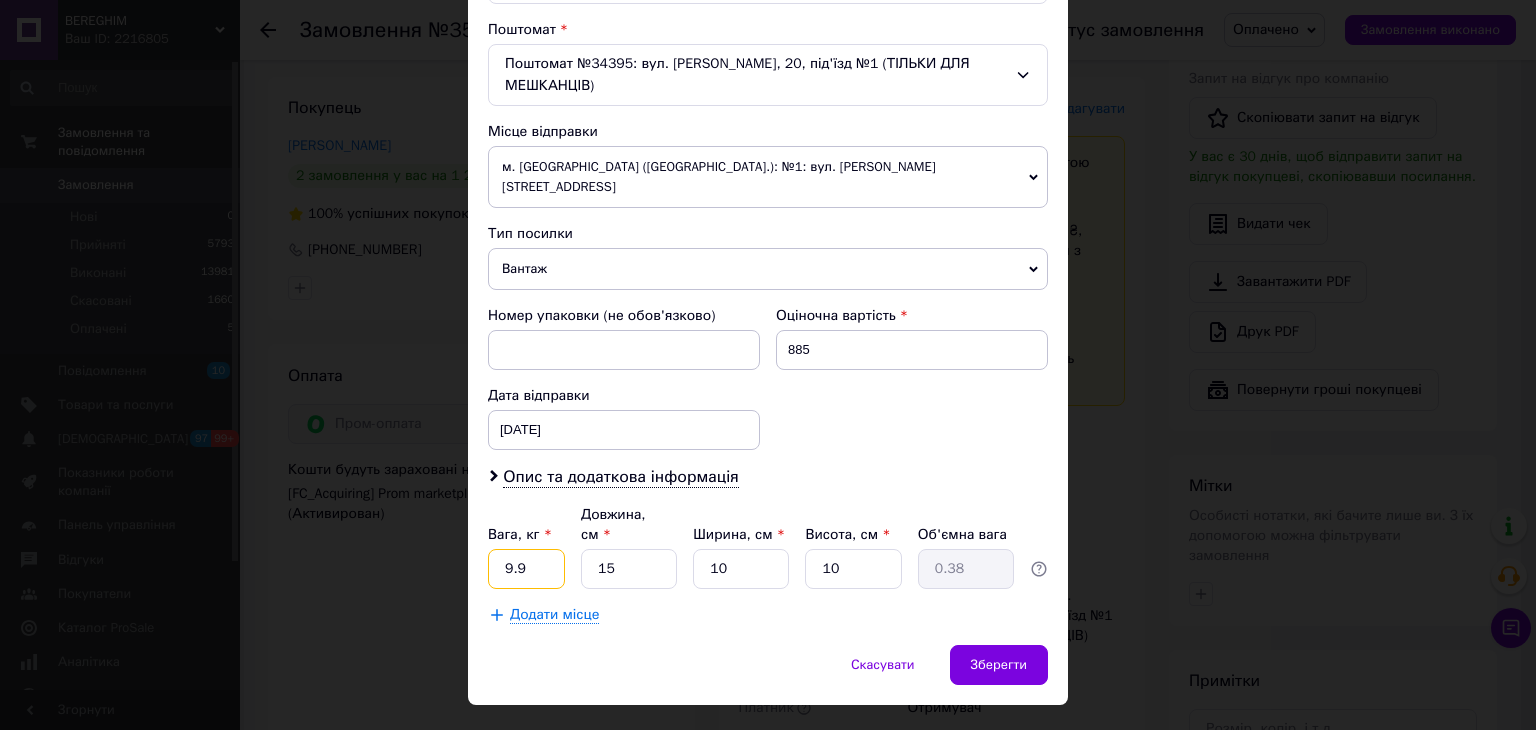 type on "9.9" 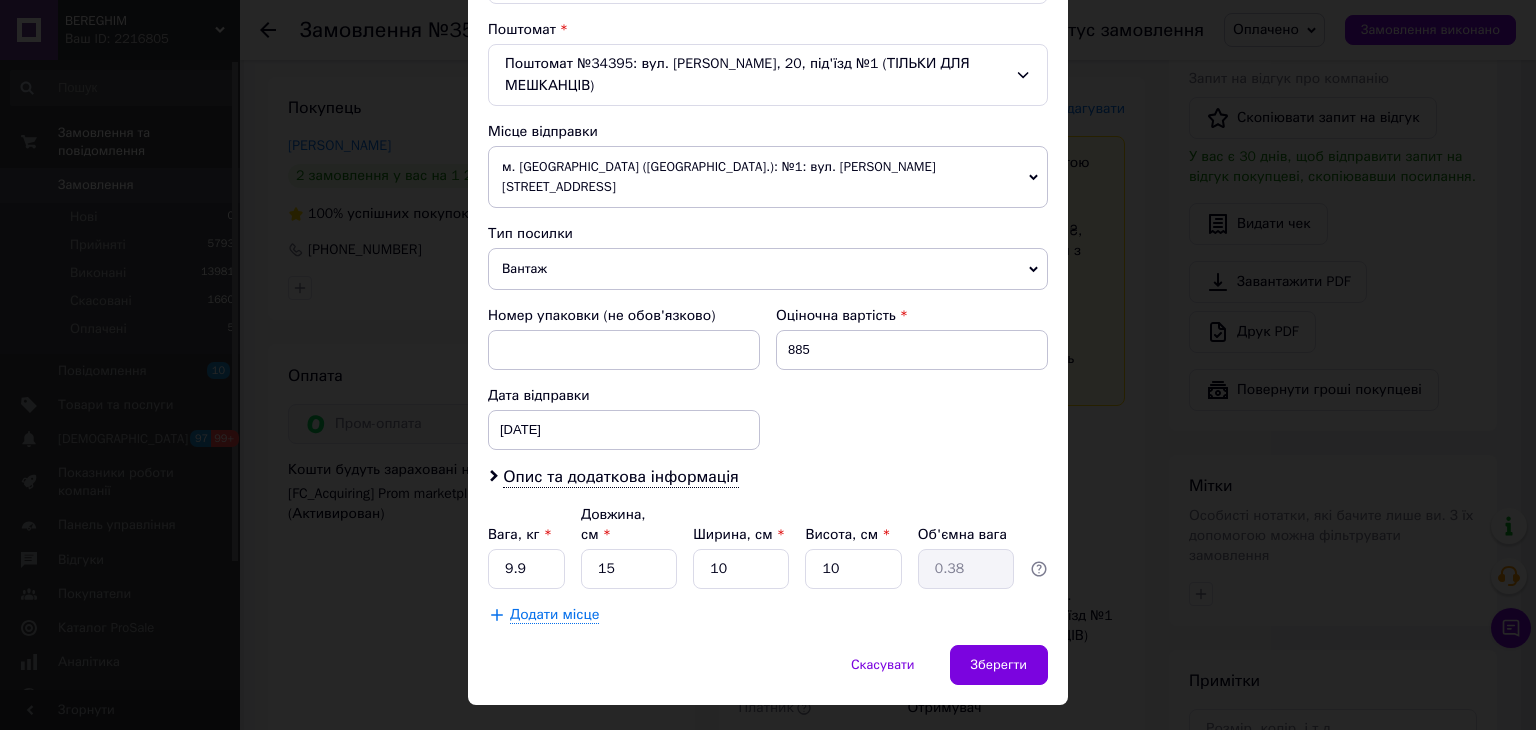 click on "Додати місце" at bounding box center [768, 615] 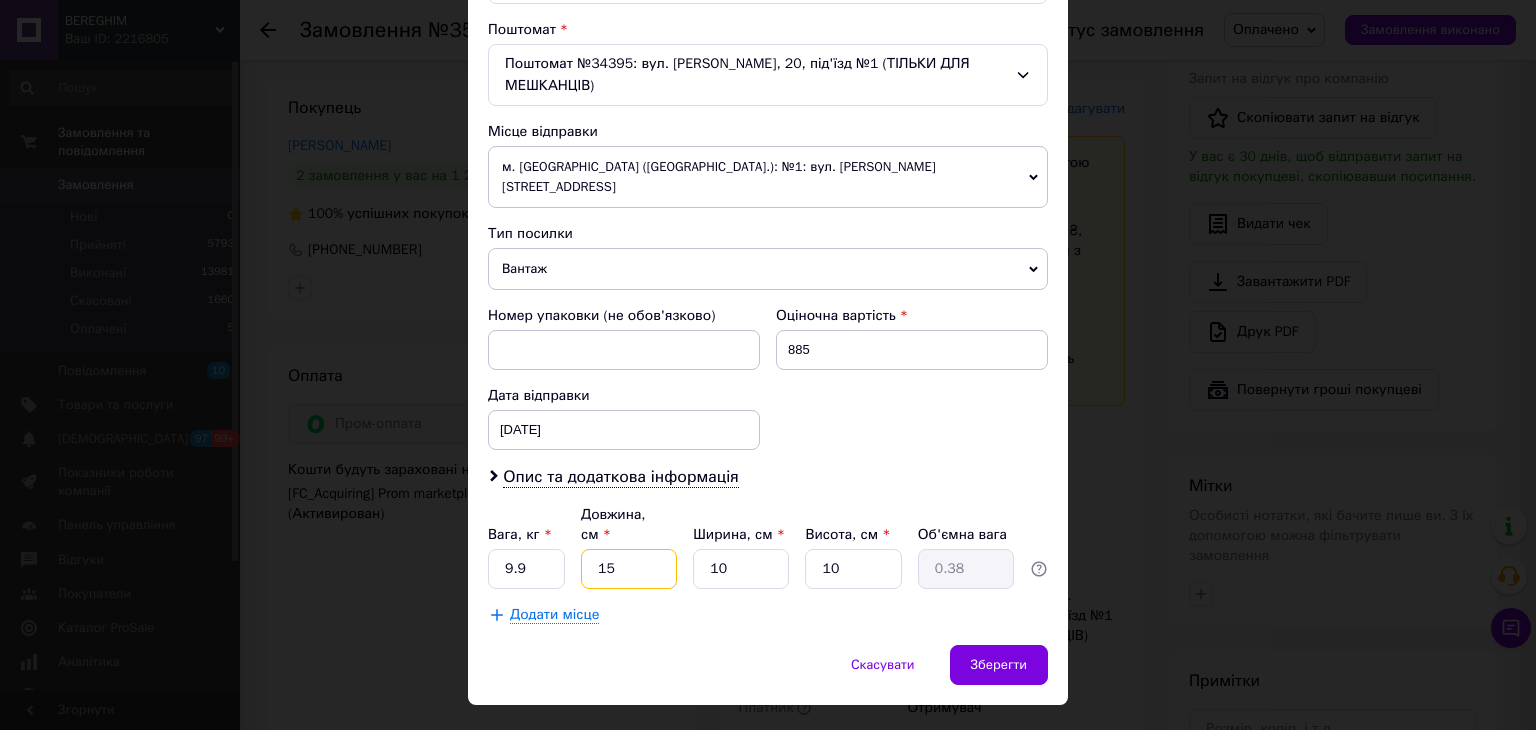 drag, startPoint x: 612, startPoint y: 525, endPoint x: 585, endPoint y: 525, distance: 27 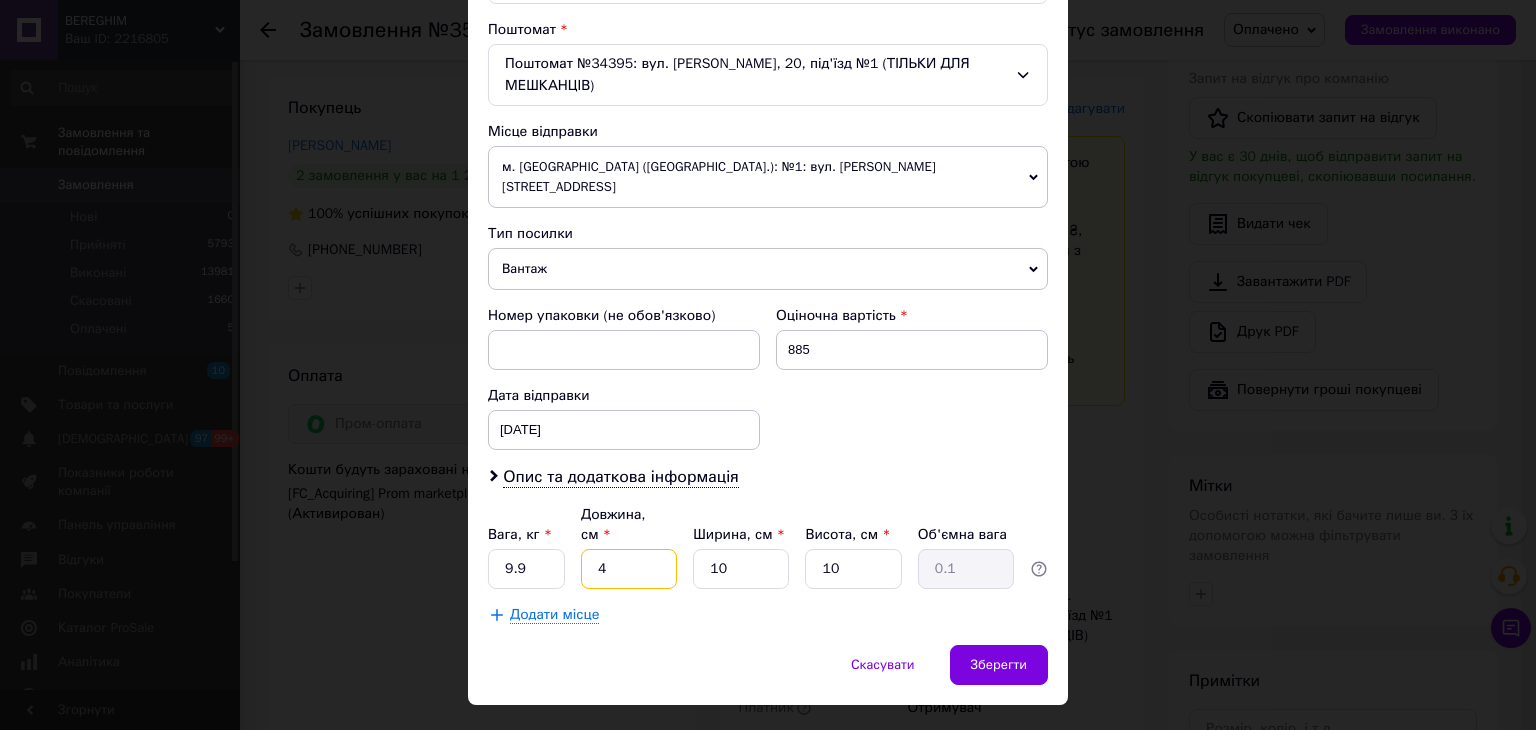 type on "40" 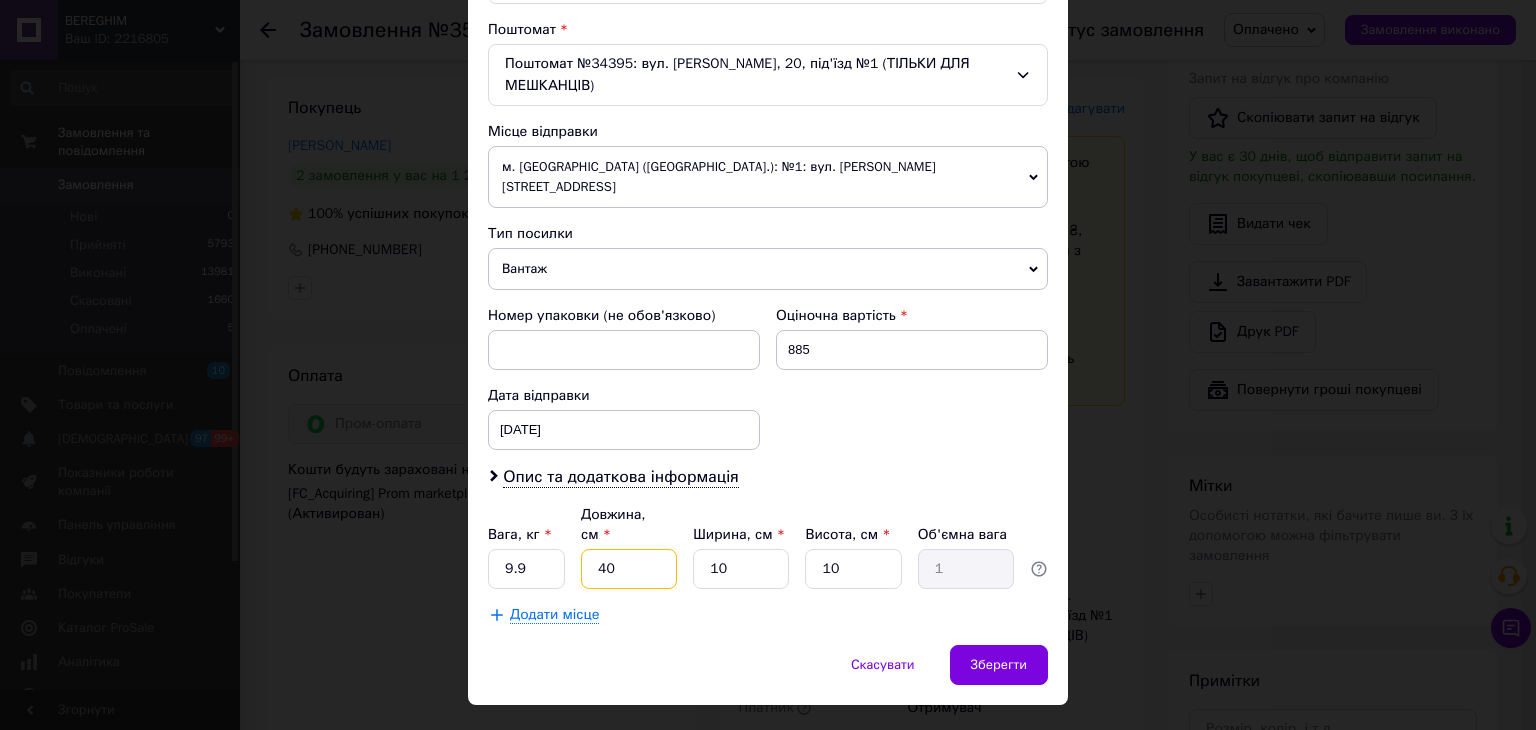 type on "40" 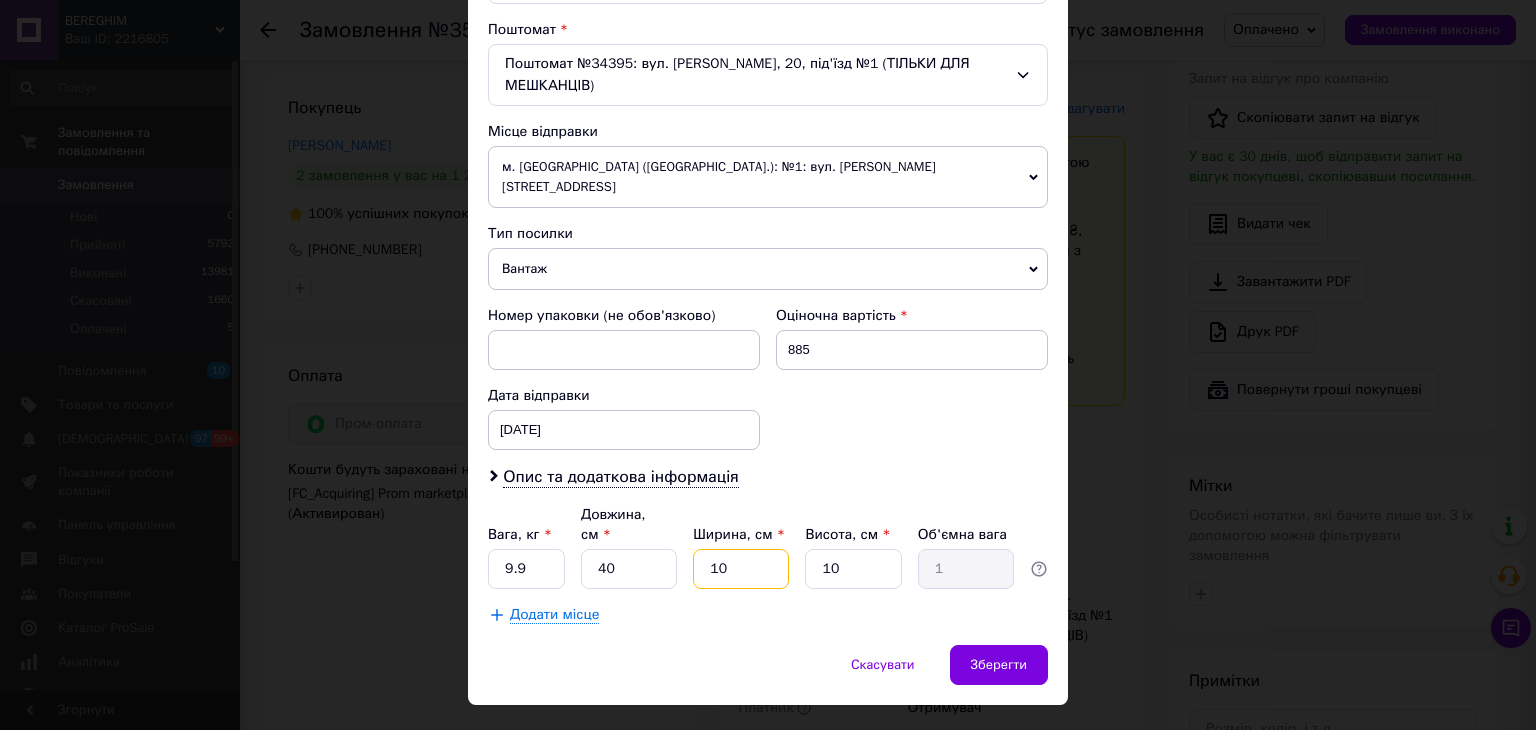drag, startPoint x: 718, startPoint y: 525, endPoint x: 678, endPoint y: 527, distance: 40.04997 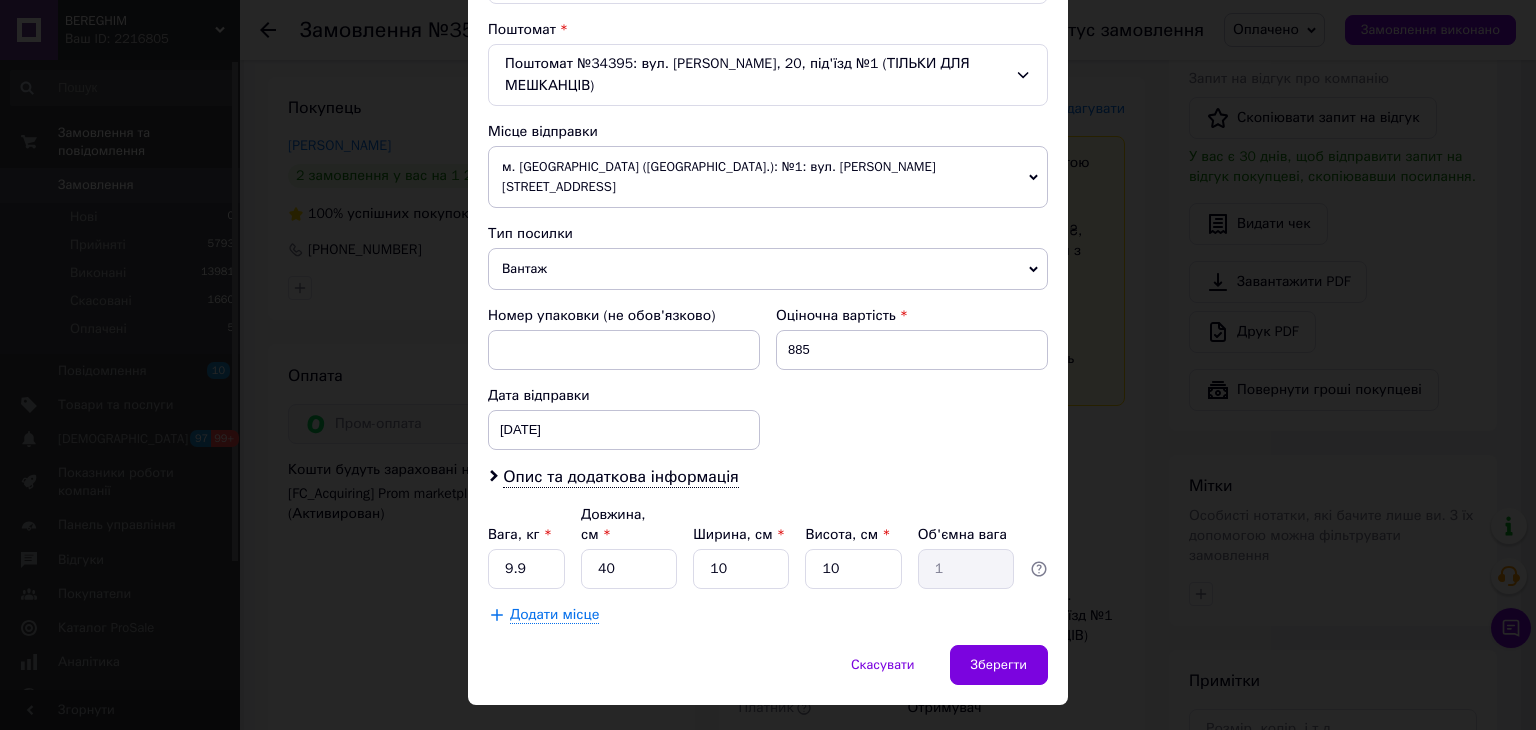 click on "Спосіб доставки Нова Пошта (платна) Платник Отримувач Відправник Прізвище отримувача [PERSON_NAME] Ім'я отримувача [PERSON_NAME] батькові отримувача Телефон отримувача [PHONE_NUMBER] Тип доставки В поштоматі У відділенні Кур'єром Місто м. [GEOGRAPHIC_DATA] ([GEOGRAPHIC_DATA].) Поштомат Поштомат №34395: вул. [PERSON_NAME], 20, під'їзд №1 (ТІЛЬКИ ДЛЯ МЕШКАНЦІВ) Місце відправки м. [GEOGRAPHIC_DATA] ([GEOGRAPHIC_DATA].): №1: вул. [PERSON_NAME][STREET_ADDRESS] Немає збігів. Спробуйте змінити умови пошуку Додати ще місце відправки Тип посилки Вантаж Документи Номер упаковки (не обов'язково) Оціночна вартість 885 < >" at bounding box center (768, 80) 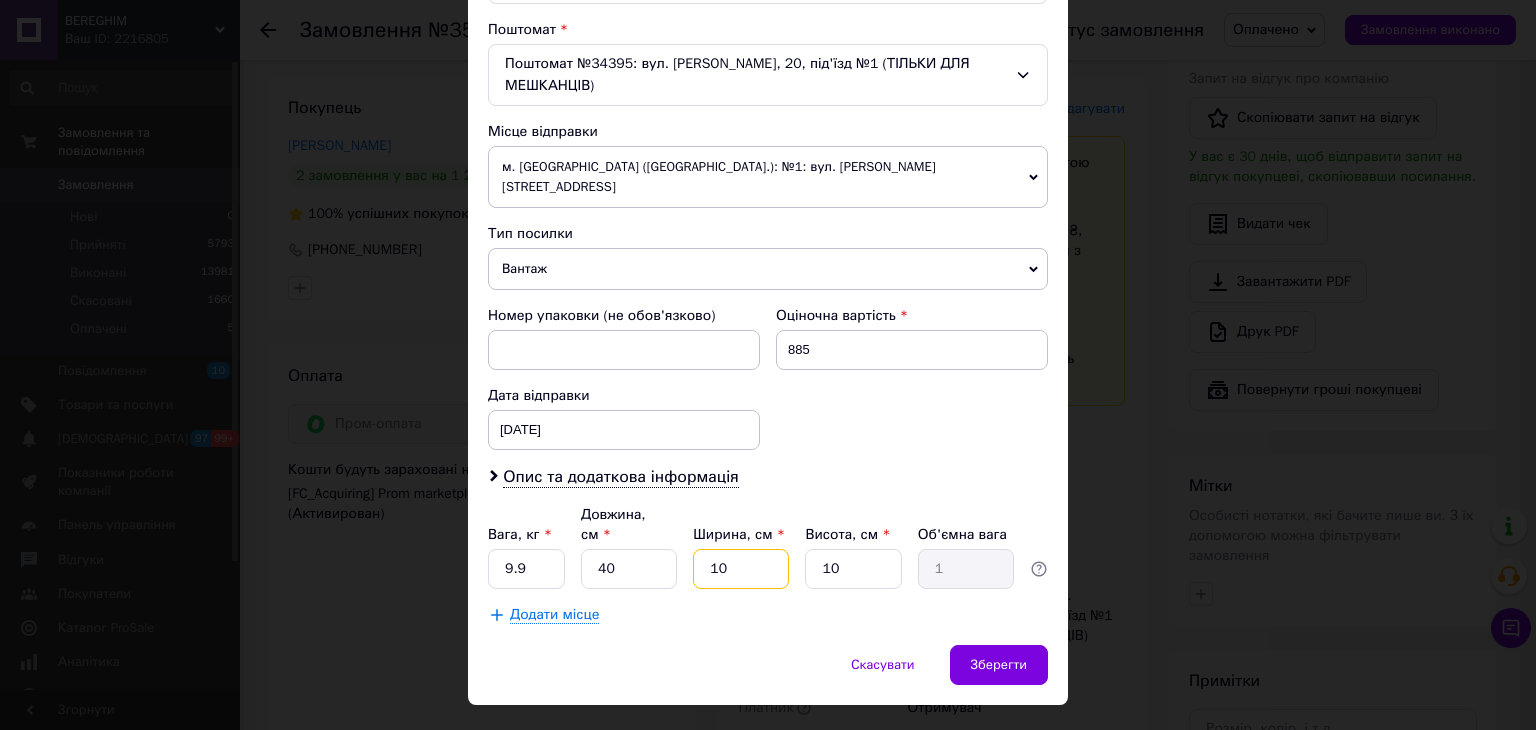 drag, startPoint x: 740, startPoint y: 513, endPoint x: 702, endPoint y: 523, distance: 39.293766 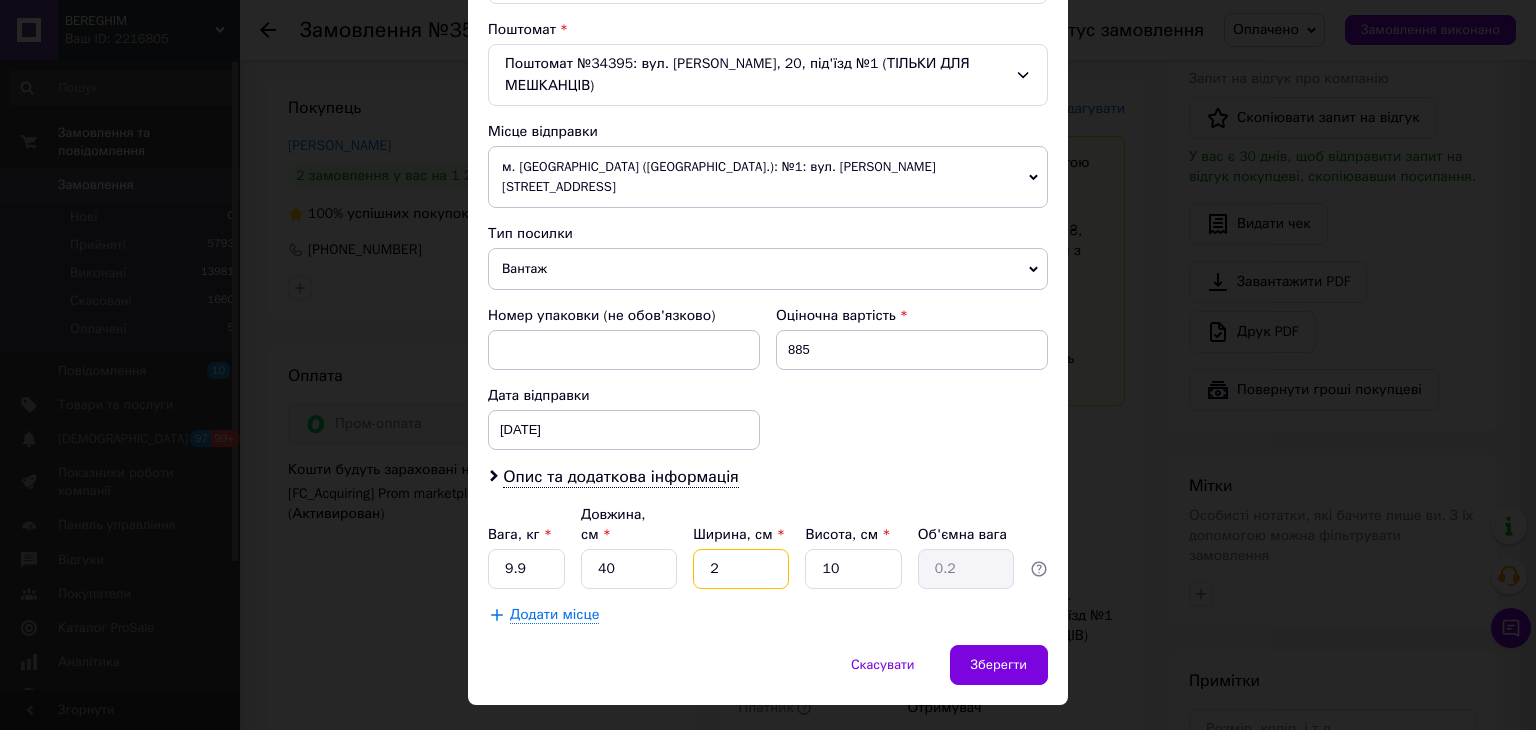 type on "25" 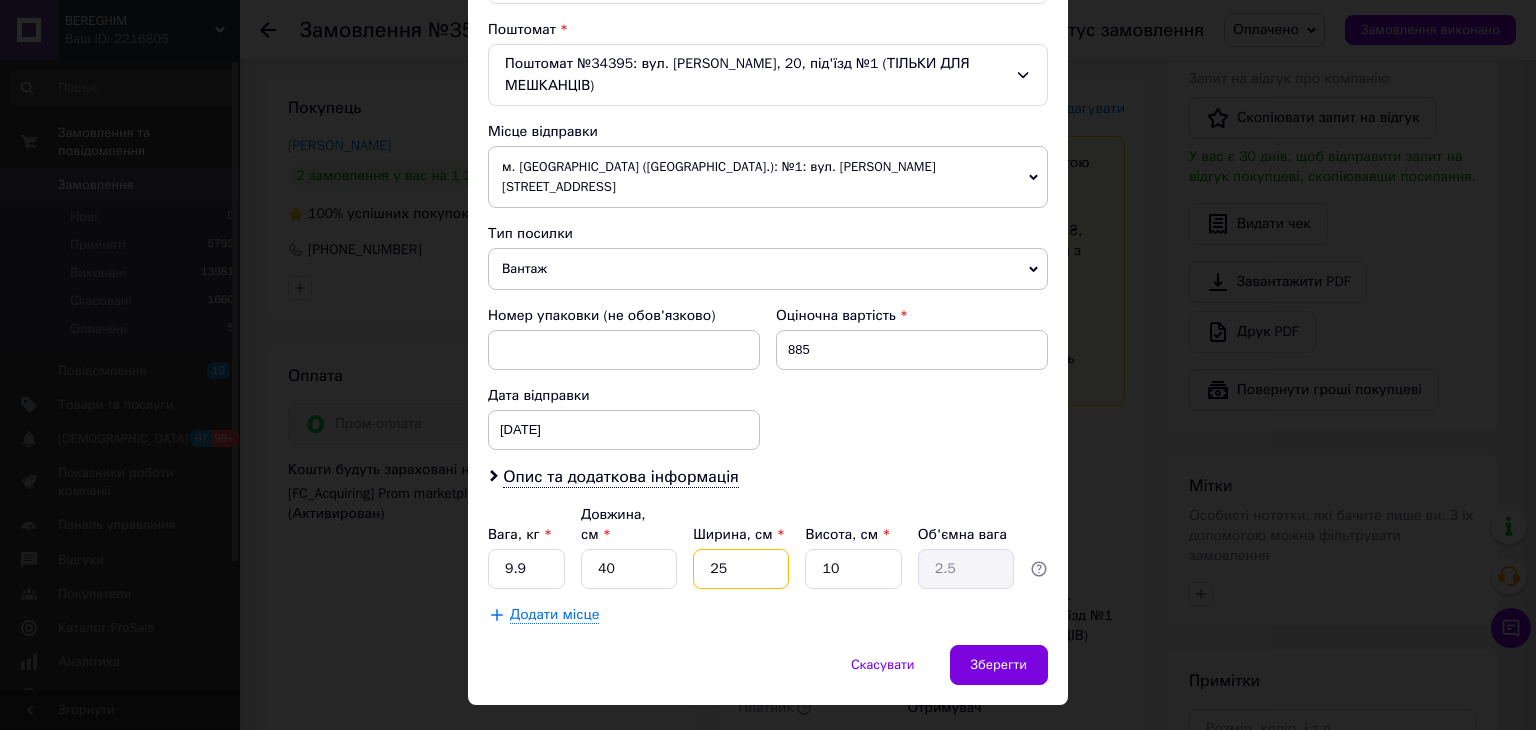 type on "25" 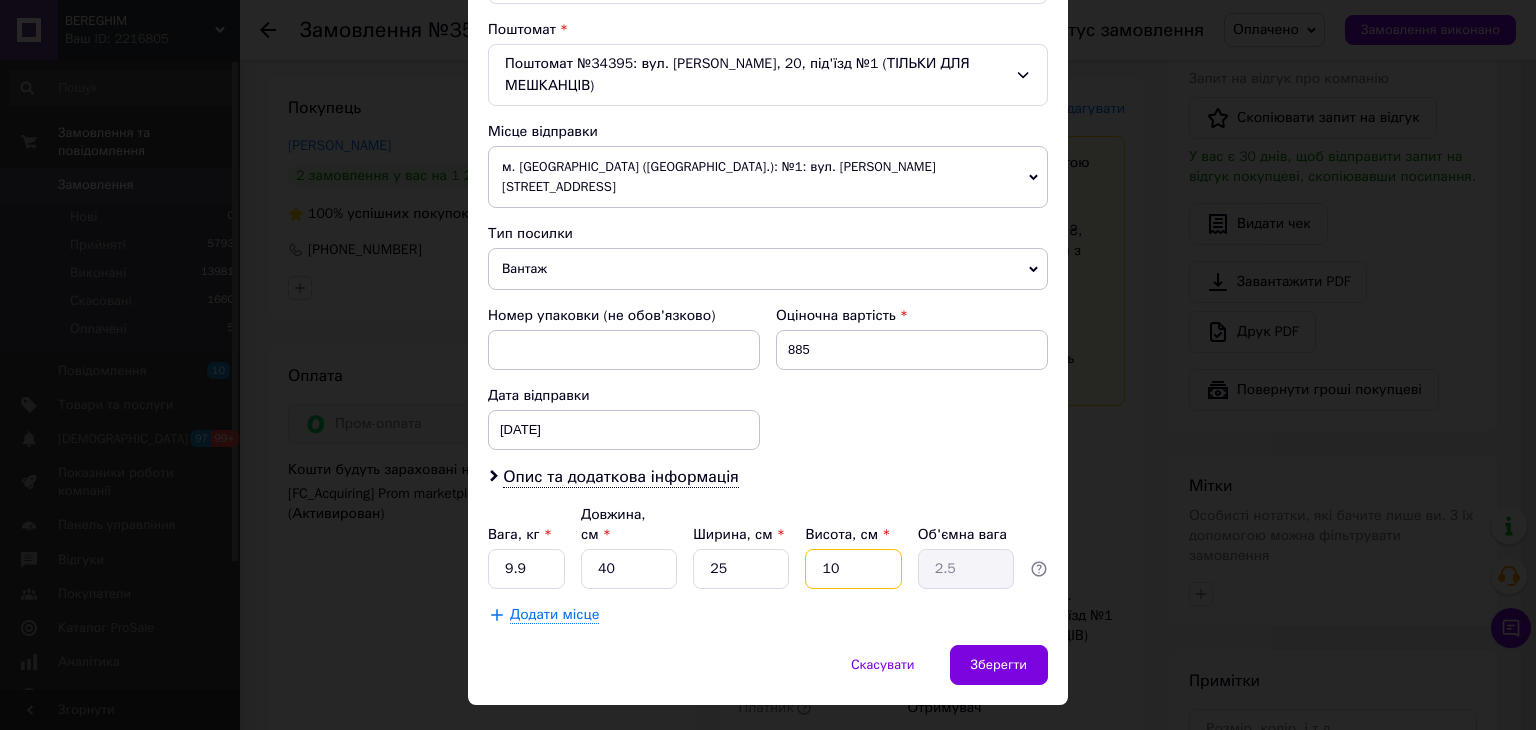 drag, startPoint x: 844, startPoint y: 513, endPoint x: 820, endPoint y: 517, distance: 24.33105 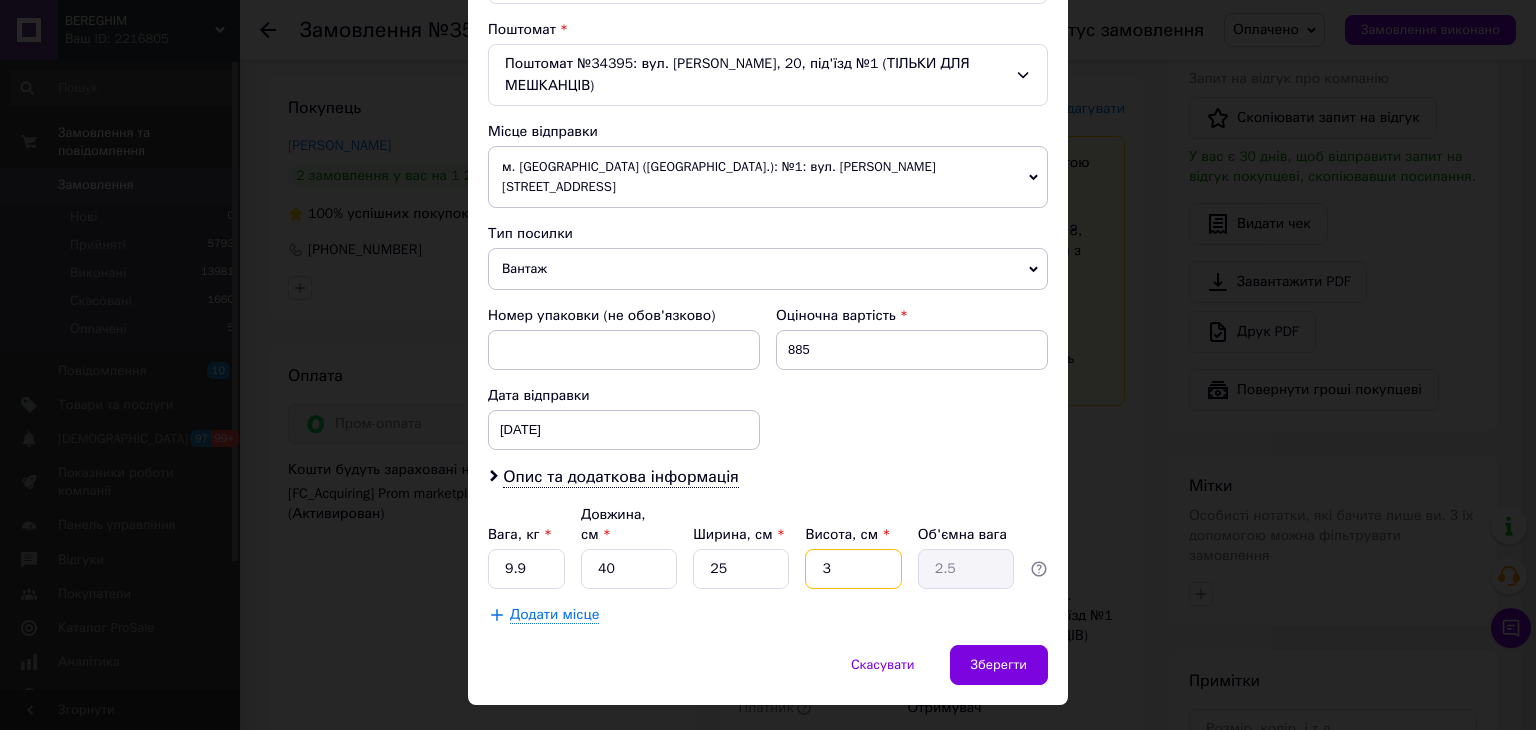 type on "3" 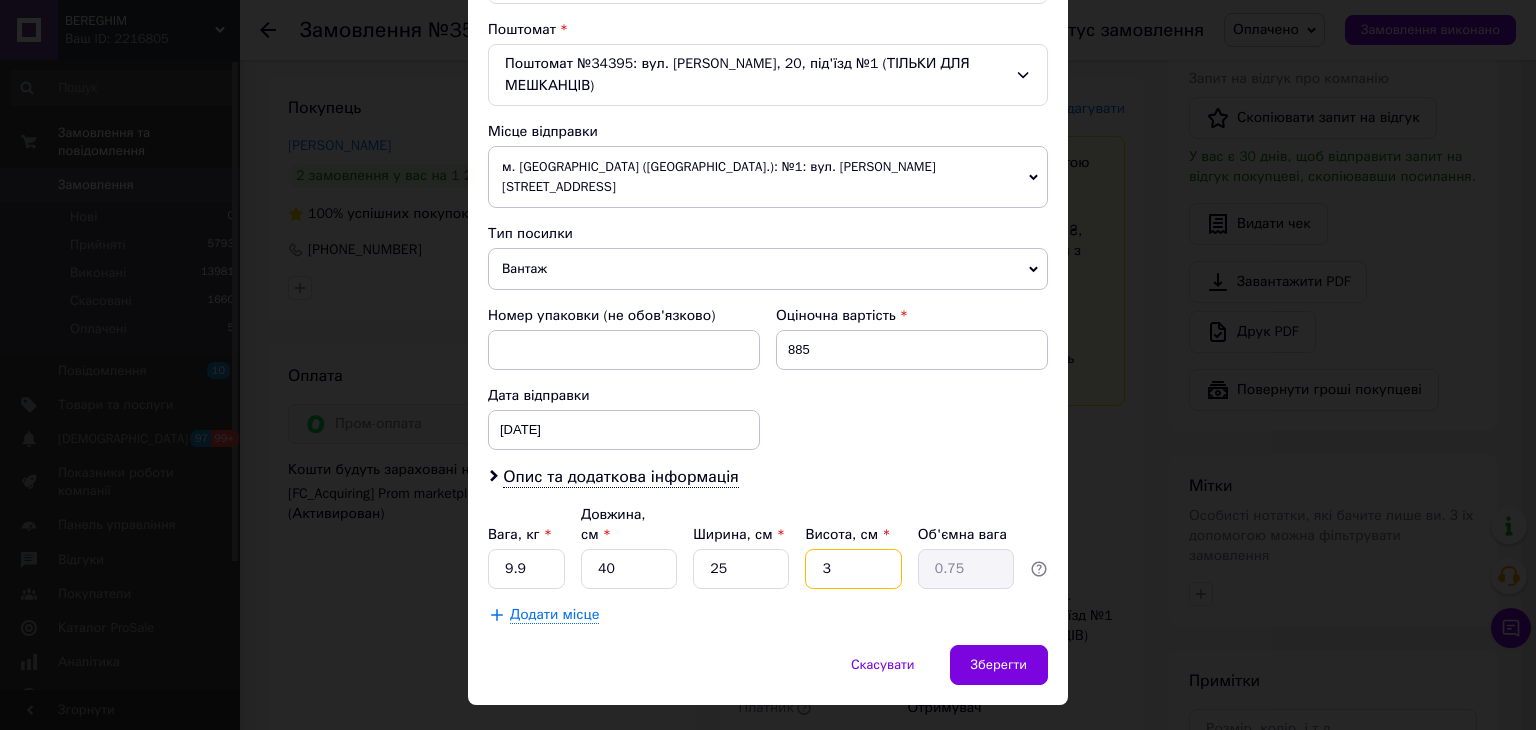 type on "30" 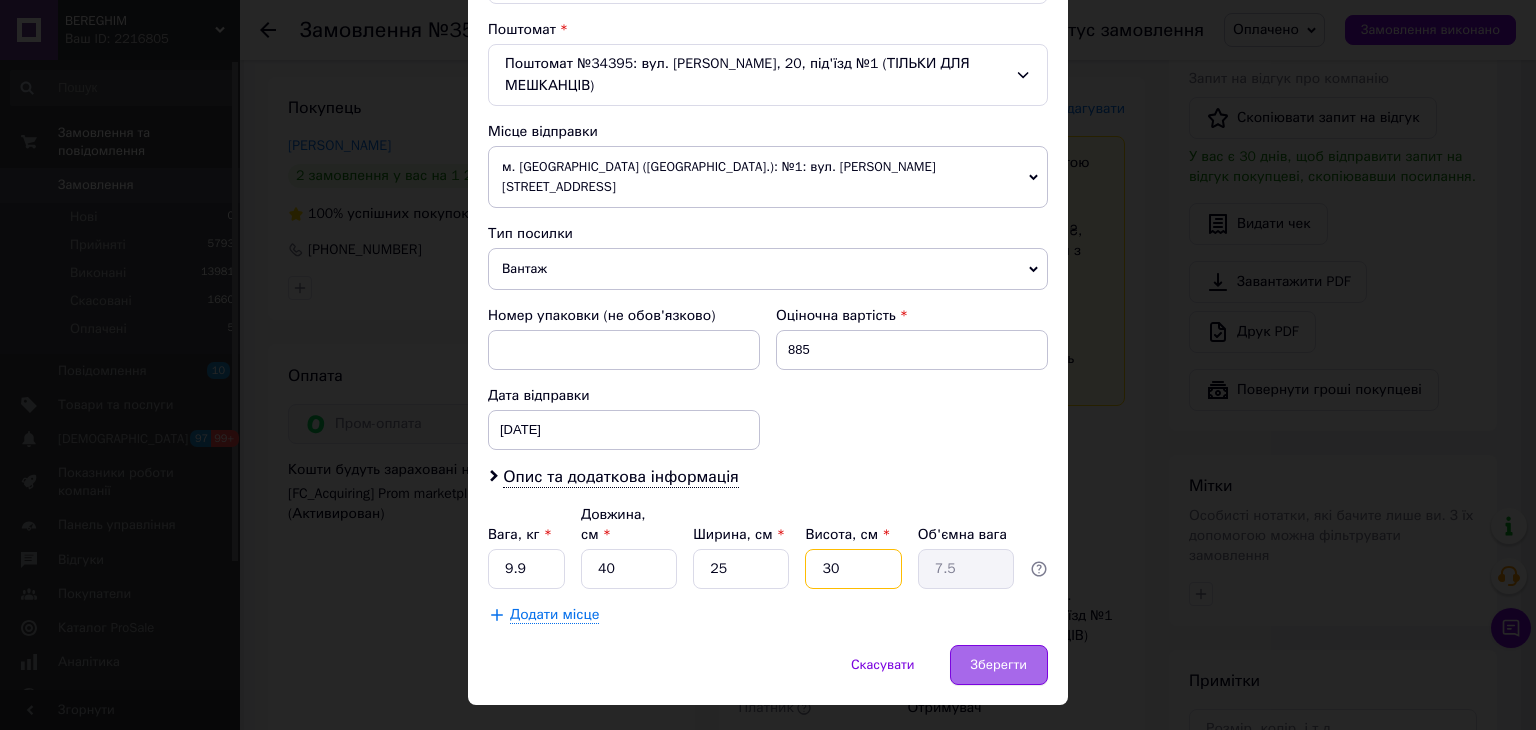 type on "30" 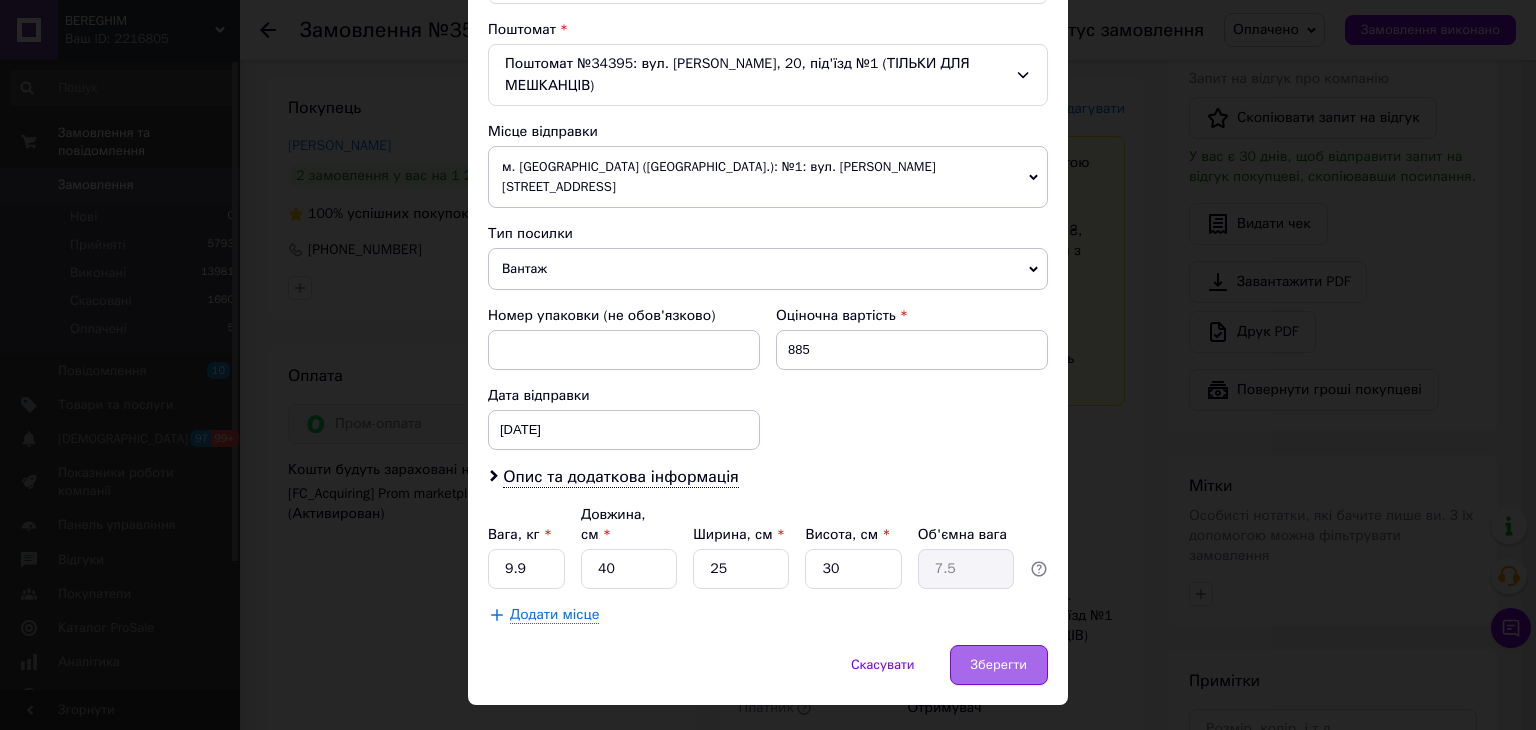 click on "Зберегти" at bounding box center (999, 665) 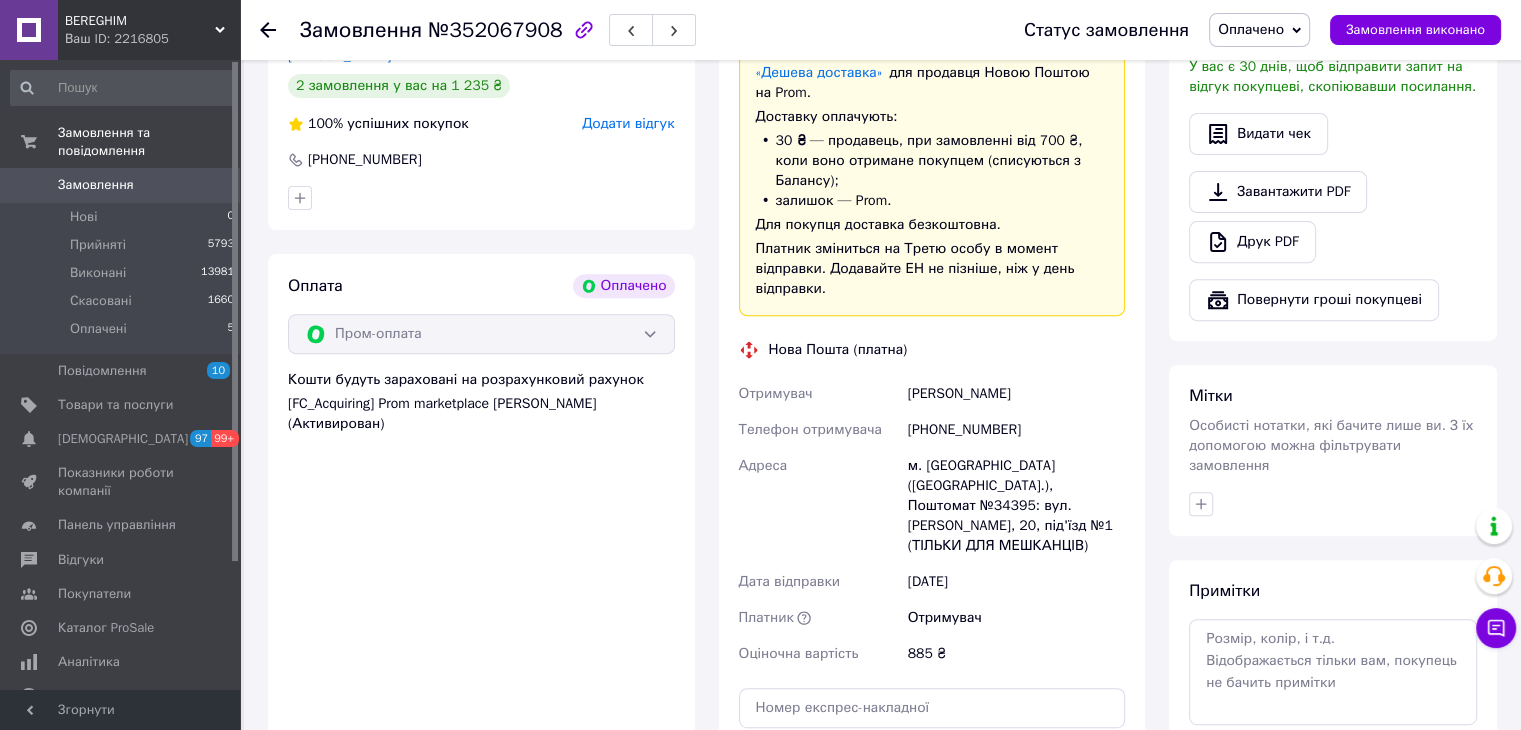 scroll, scrollTop: 1000, scrollLeft: 0, axis: vertical 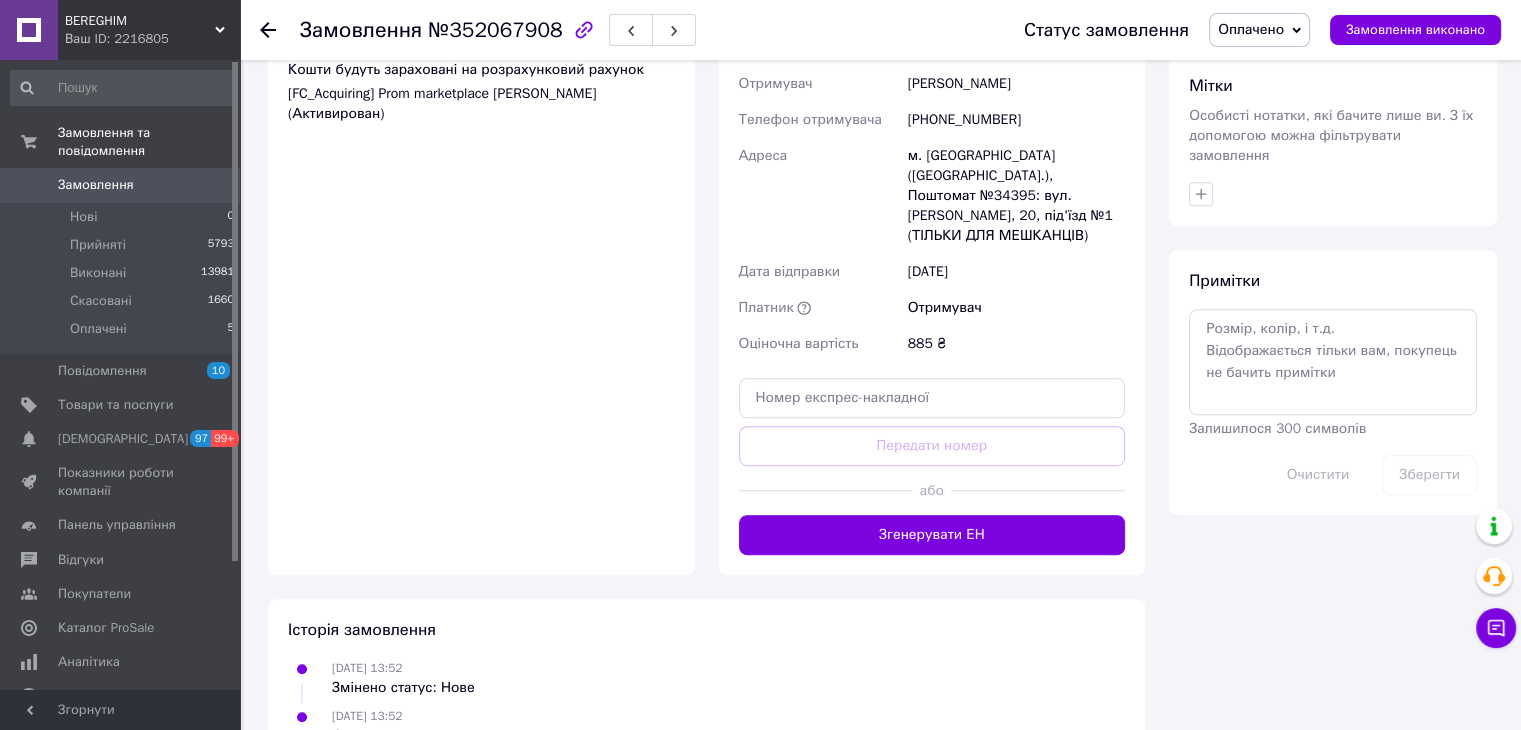 click on "Згенерувати ЕН" at bounding box center (932, 535) 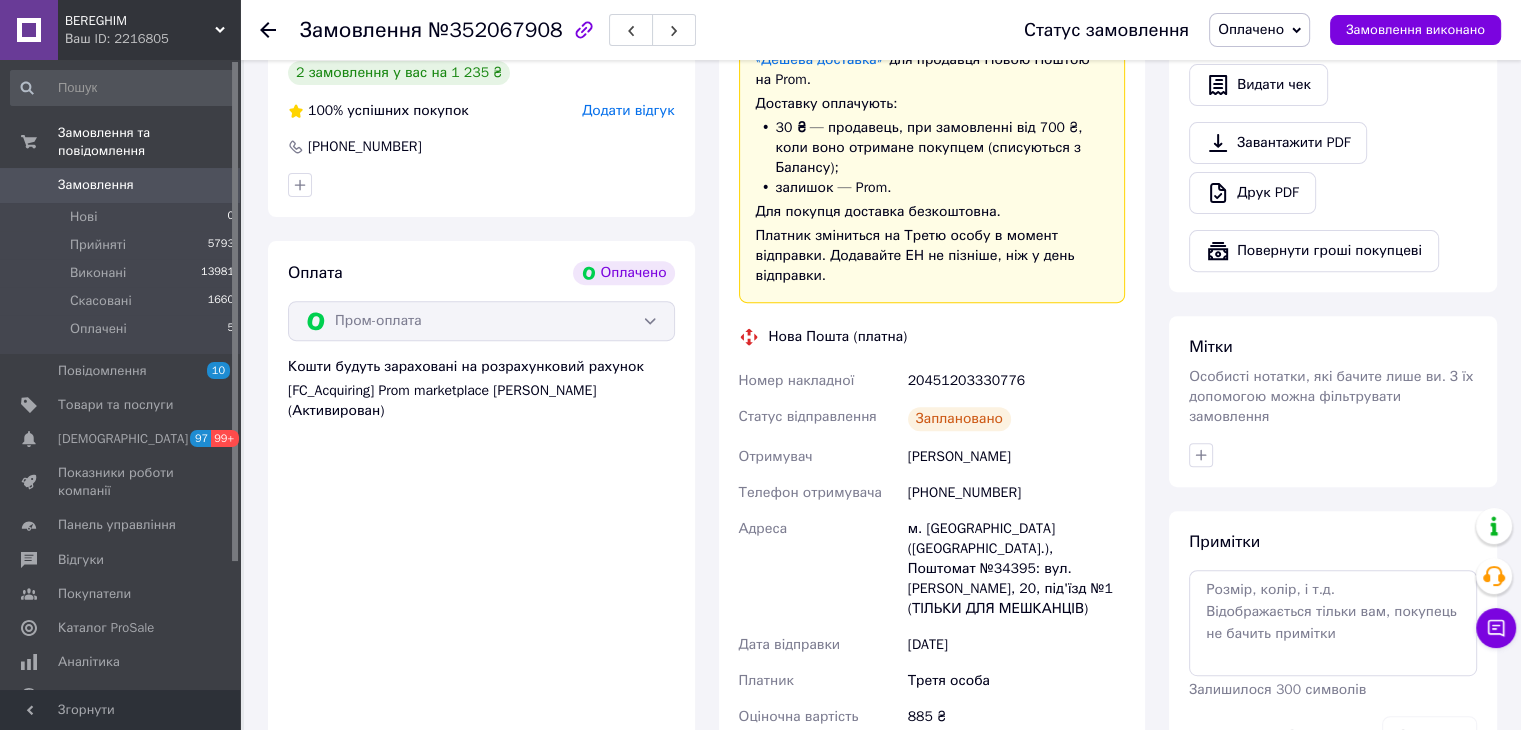 scroll, scrollTop: 800, scrollLeft: 0, axis: vertical 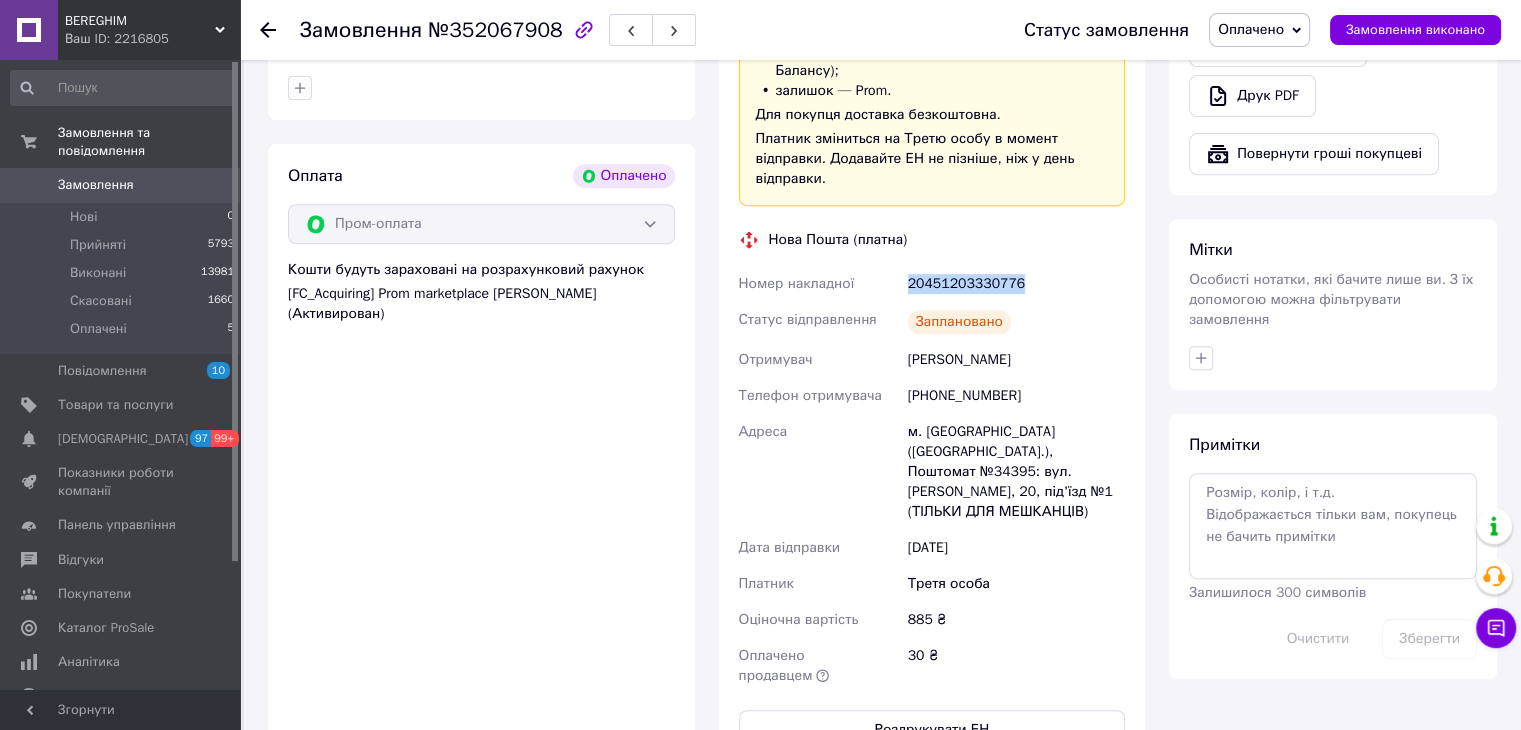 drag, startPoint x: 914, startPoint y: 265, endPoint x: 1030, endPoint y: 262, distance: 116.03879 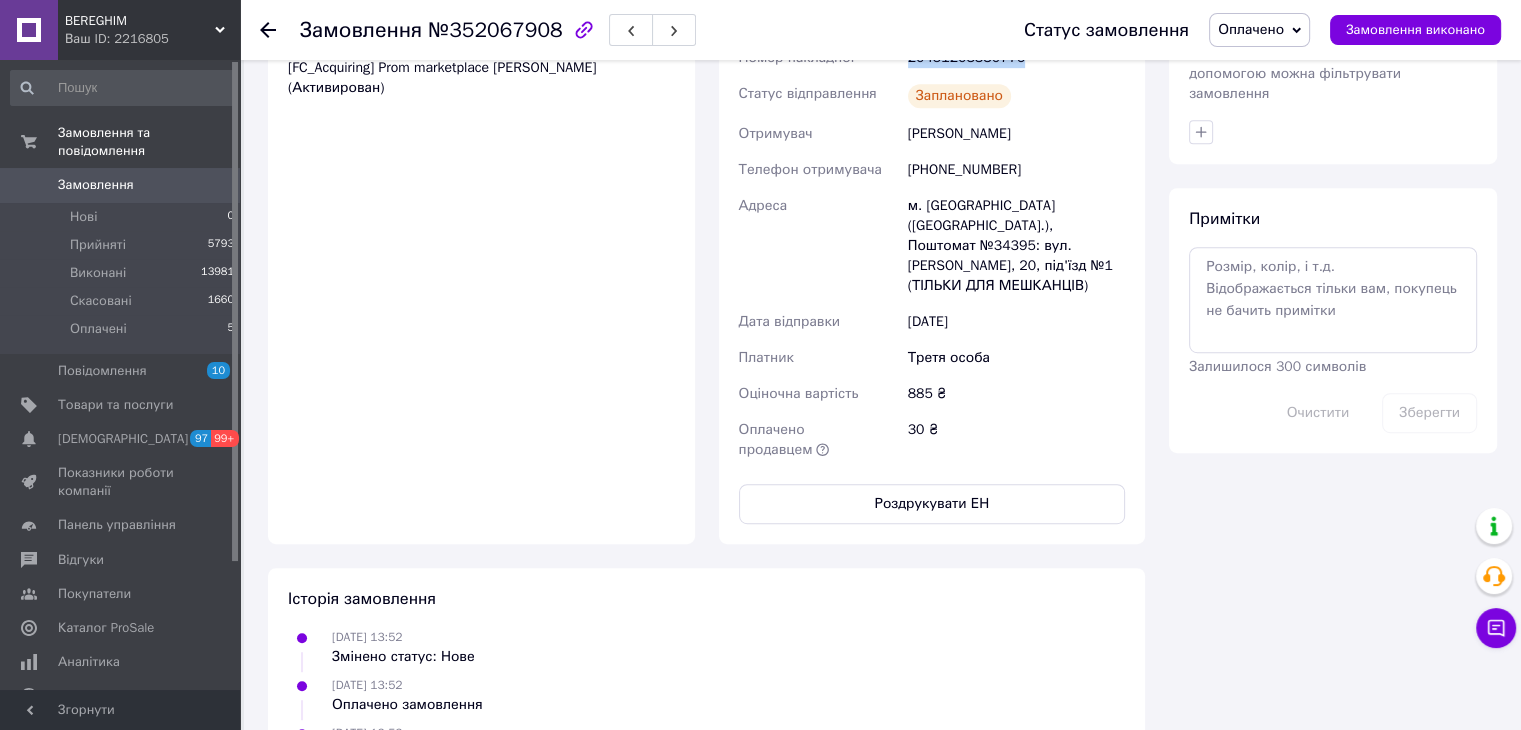 scroll, scrollTop: 1100, scrollLeft: 0, axis: vertical 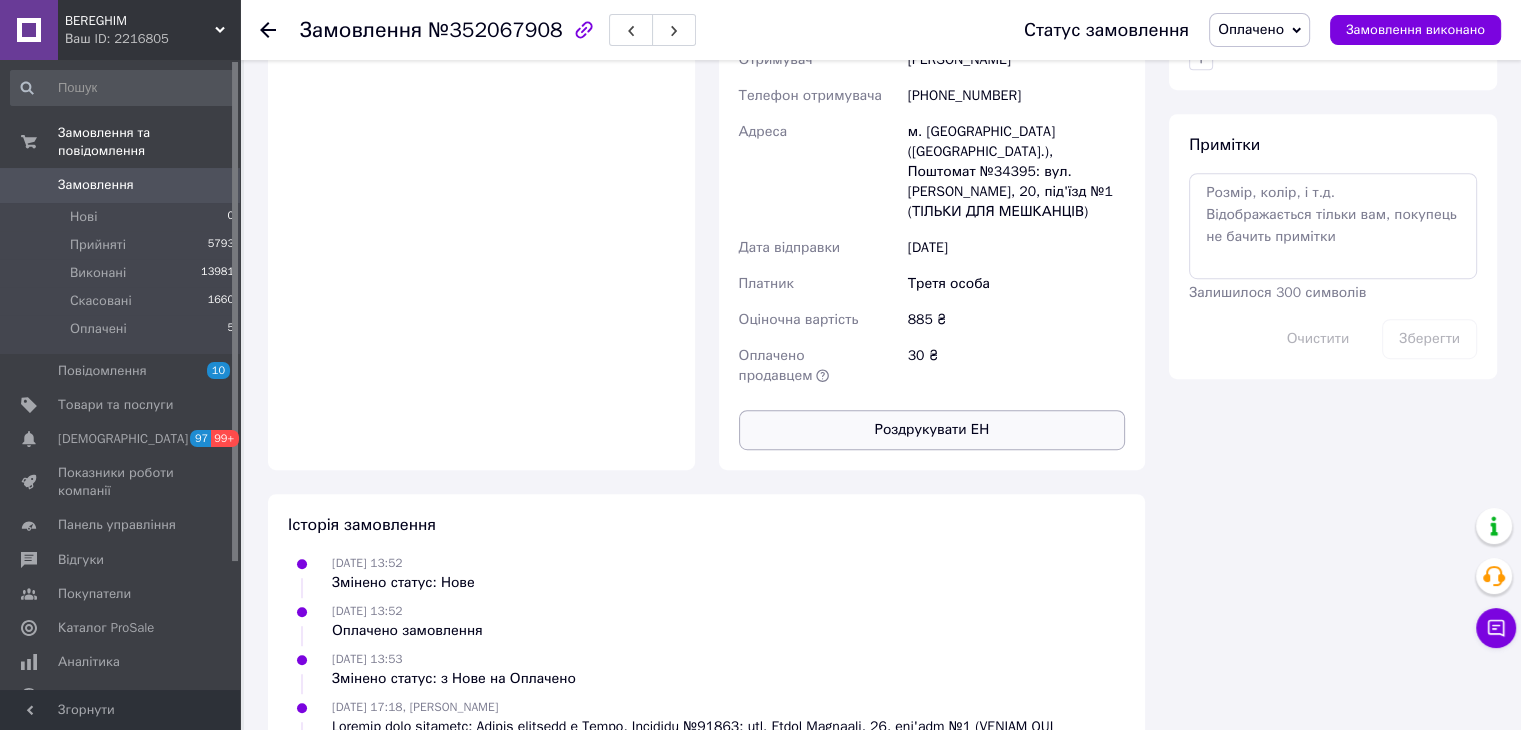 click on "Роздрукувати ЕН" at bounding box center [932, 430] 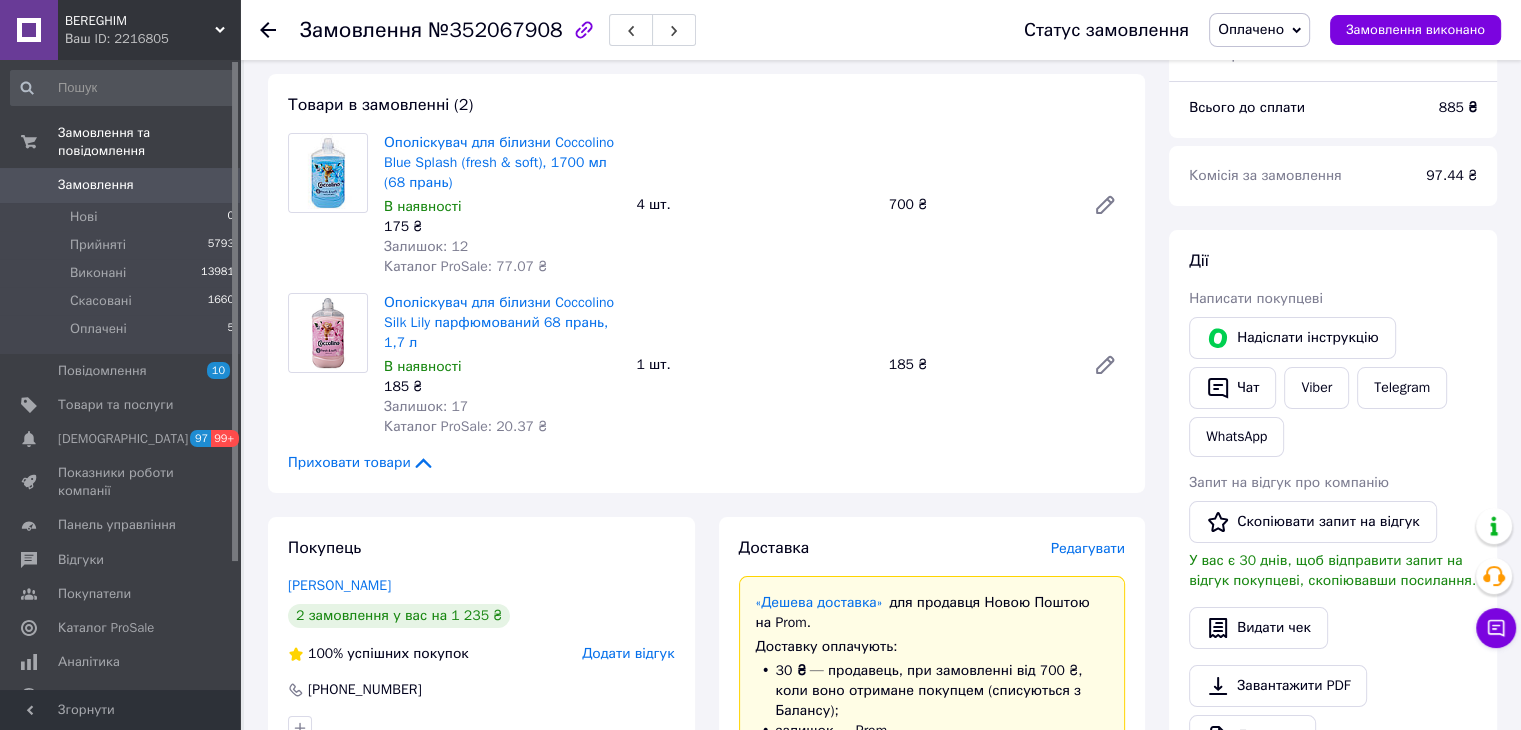 scroll, scrollTop: 0, scrollLeft: 0, axis: both 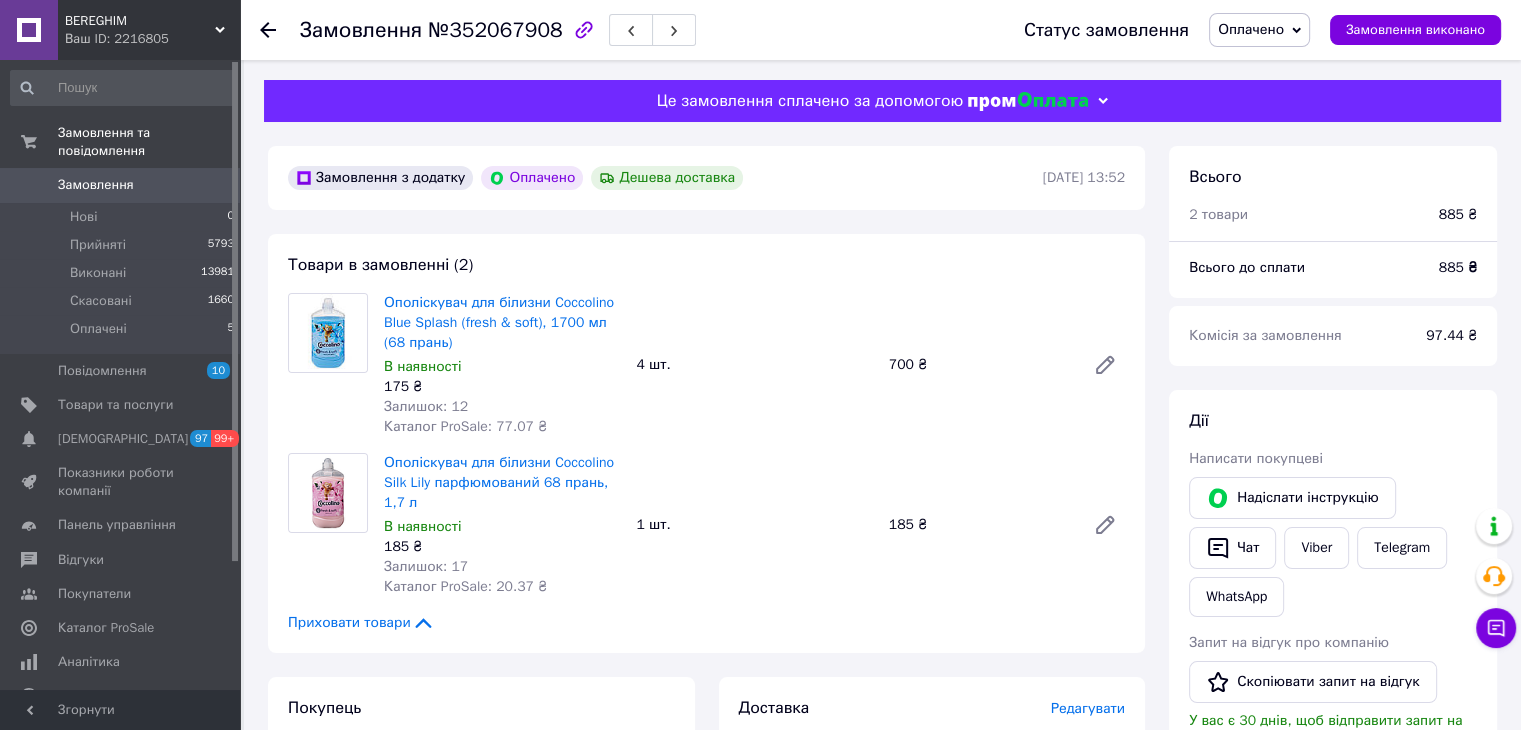 click on "Замовлення з додатку Оплачено Дешева доставка" at bounding box center (663, 178) 